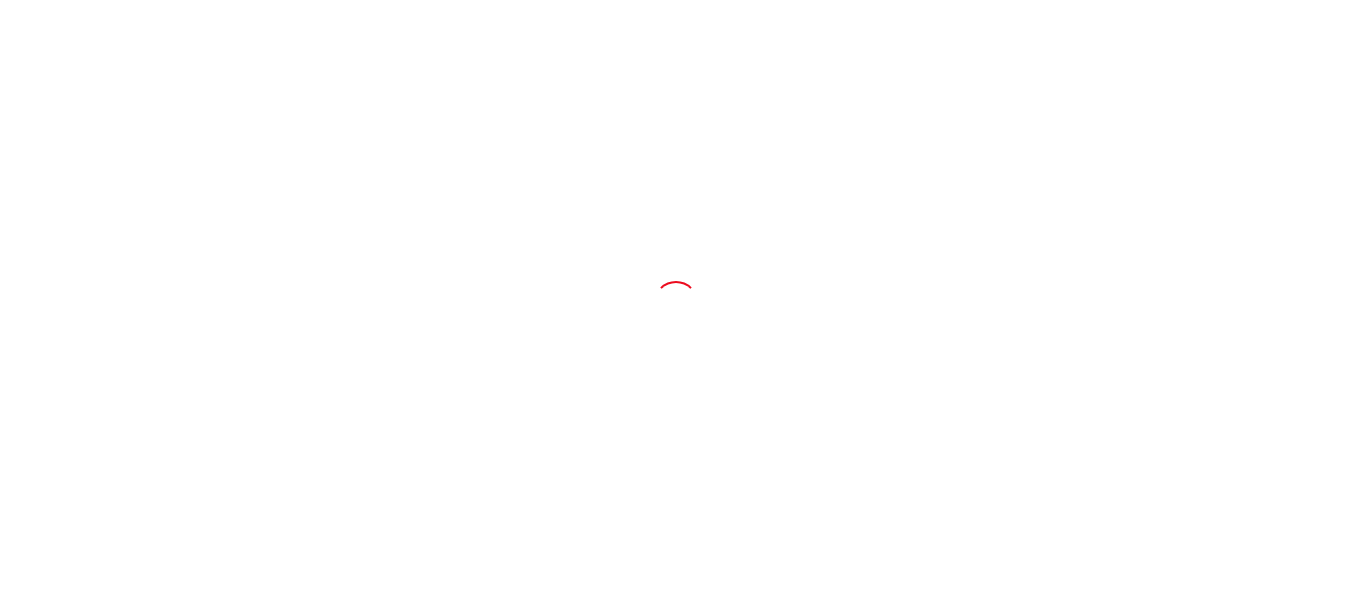 scroll, scrollTop: 0, scrollLeft: 0, axis: both 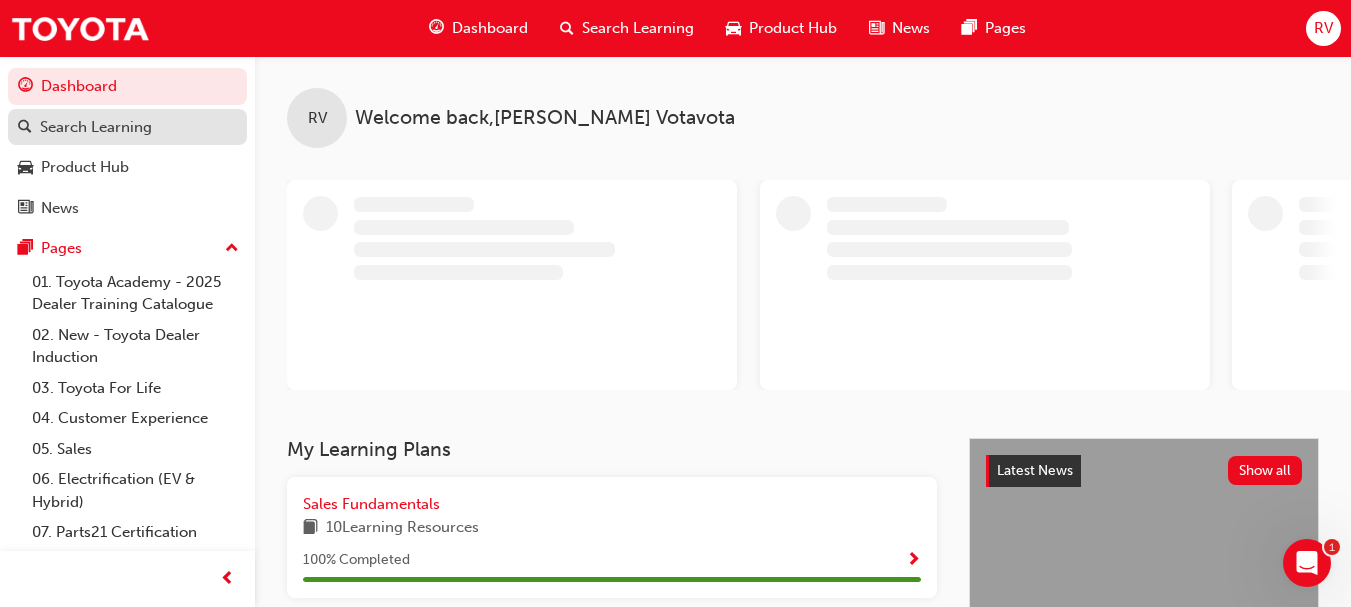 click on "Search Learning" at bounding box center (96, 127) 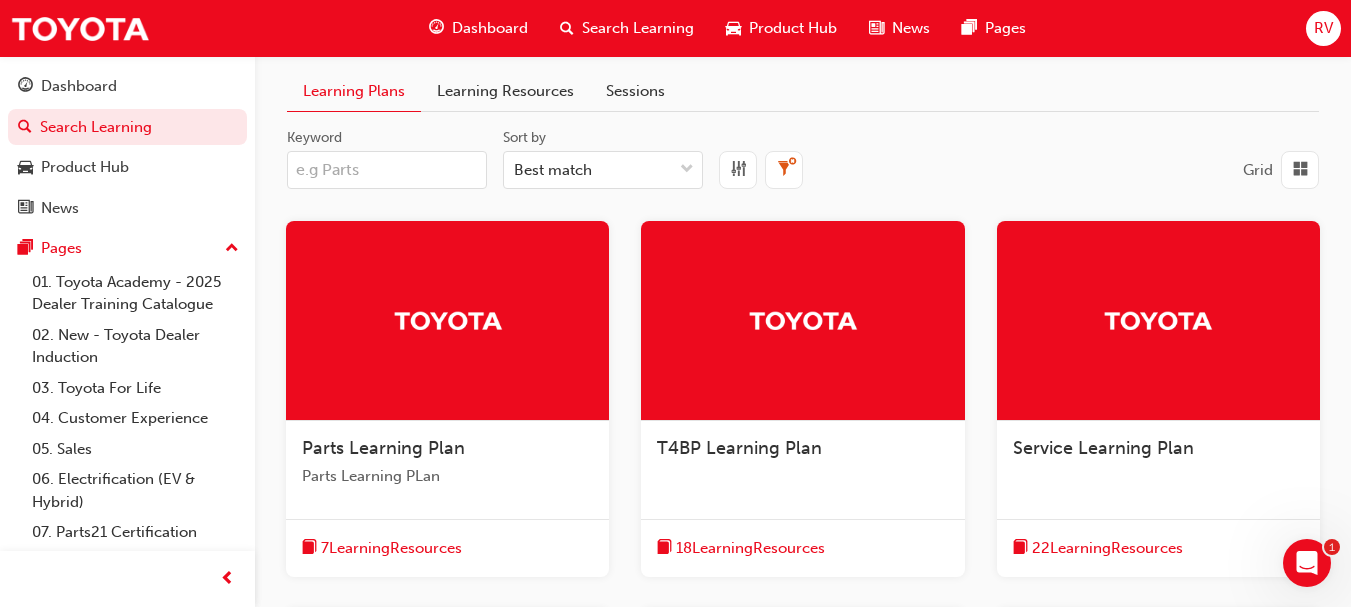 click on "Keyword" at bounding box center (387, 170) 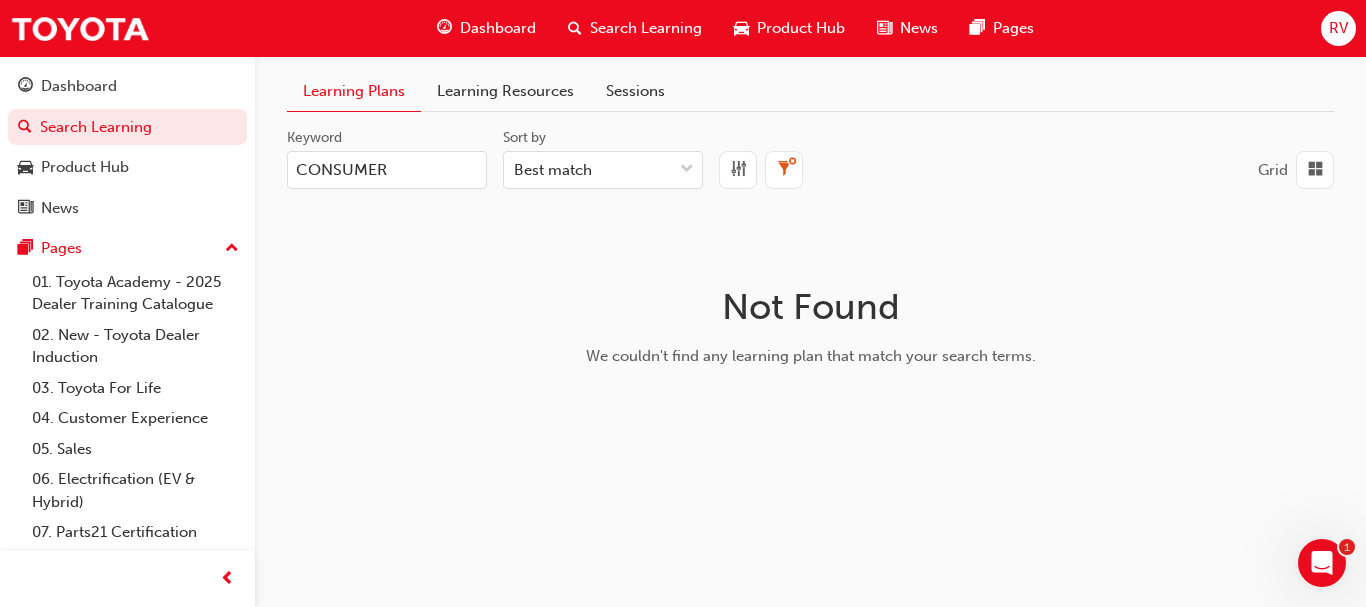 type on "CONSUMER" 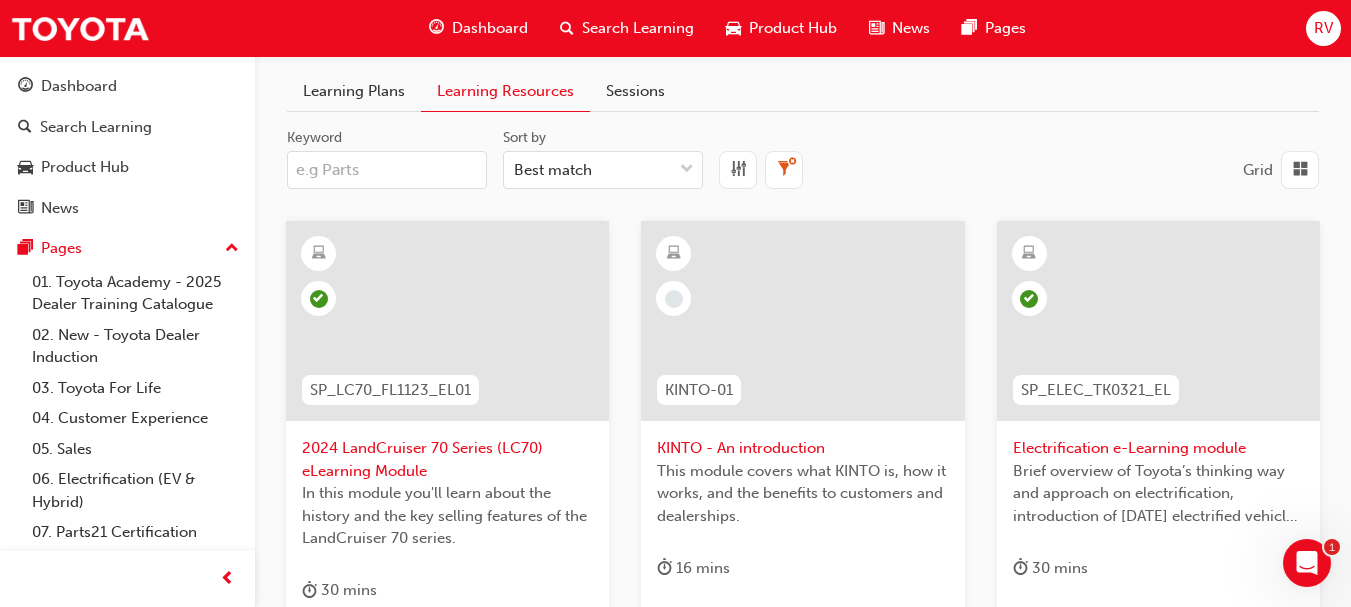 click on "Keyword" at bounding box center [387, 170] 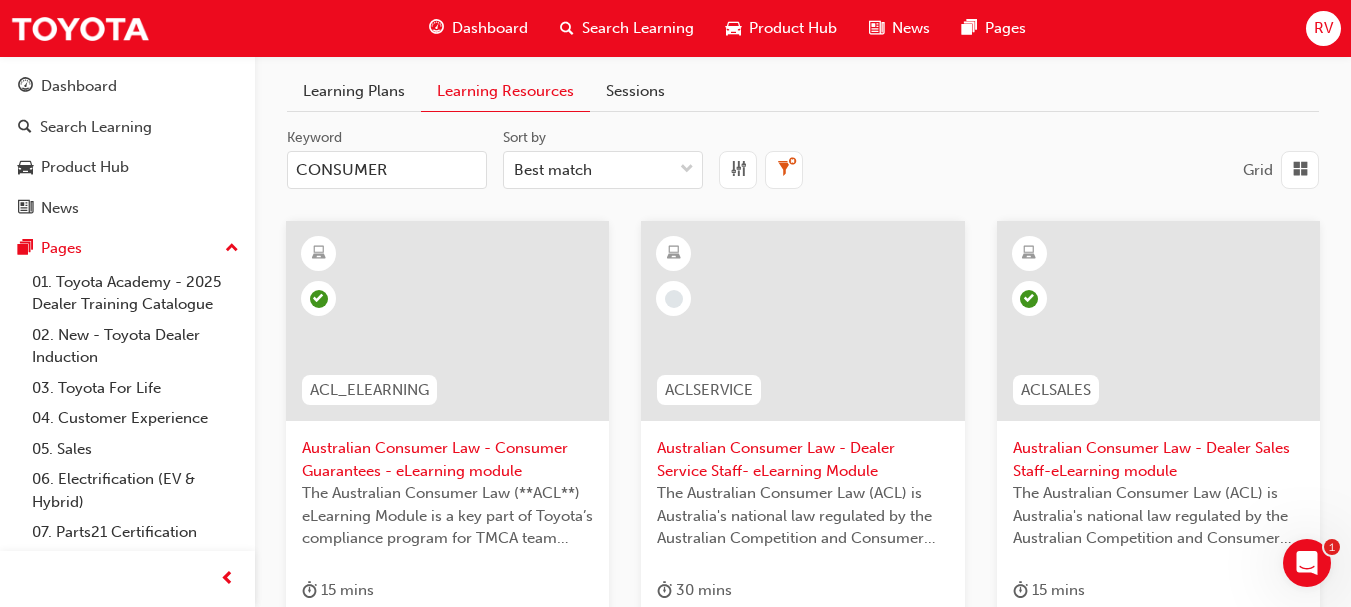 type on "CONSUMER" 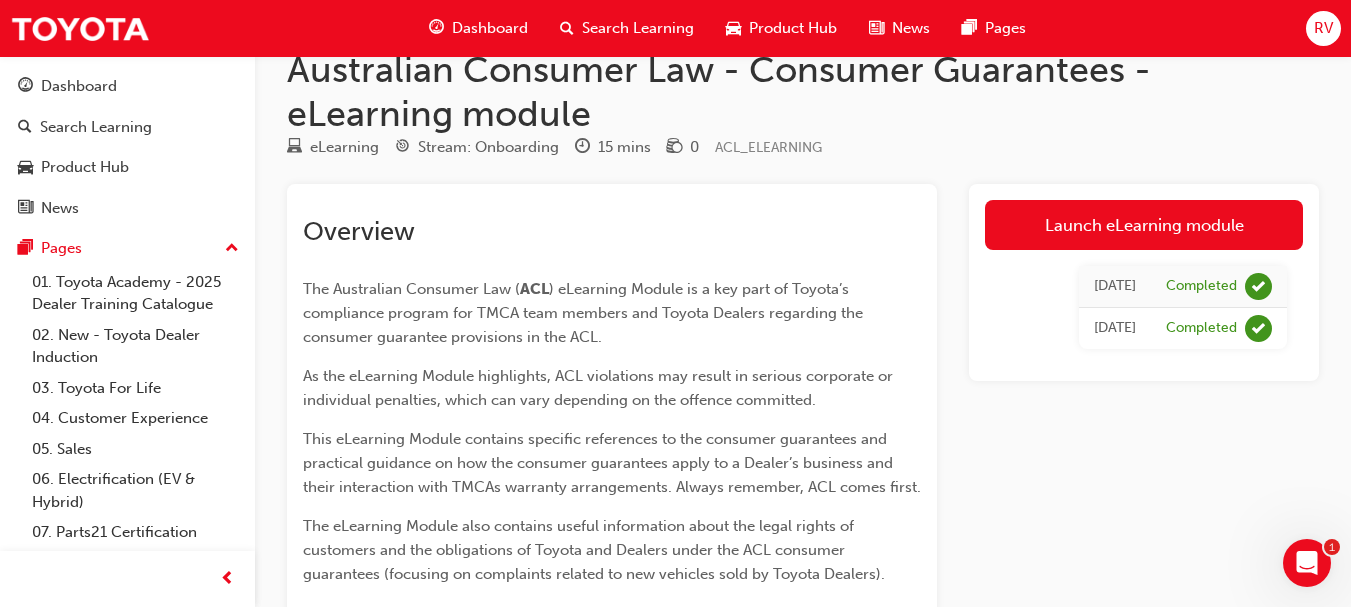 scroll, scrollTop: 100, scrollLeft: 0, axis: vertical 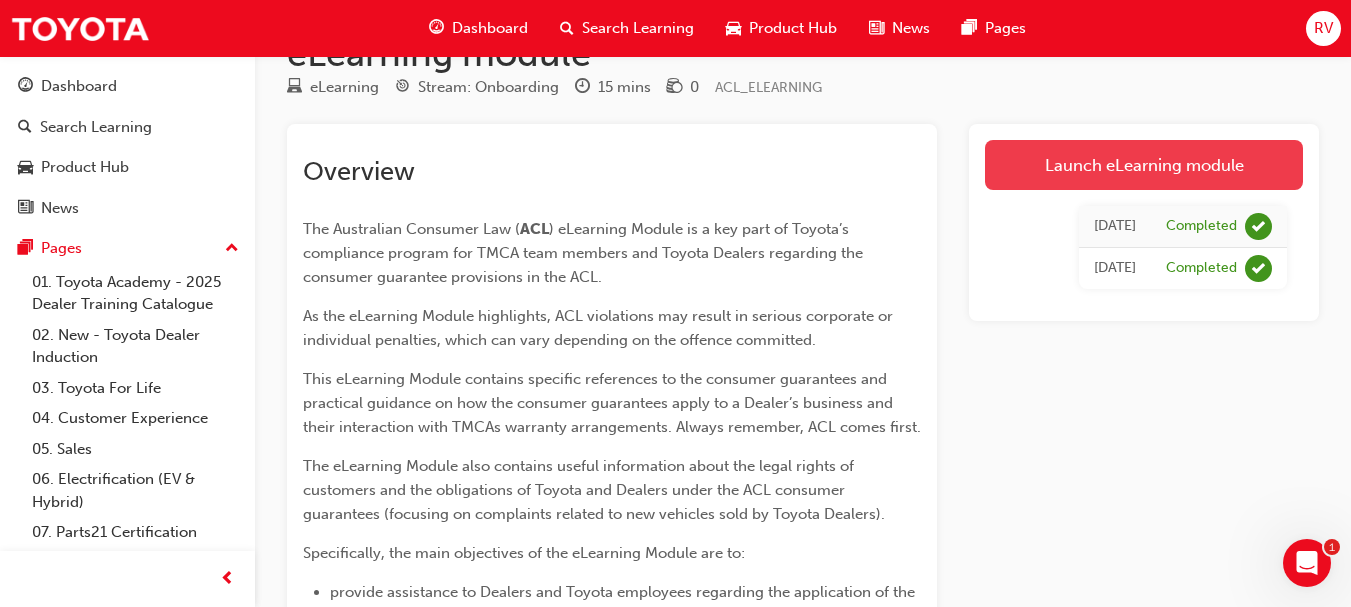 click on "Launch eLearning module" at bounding box center (1144, 165) 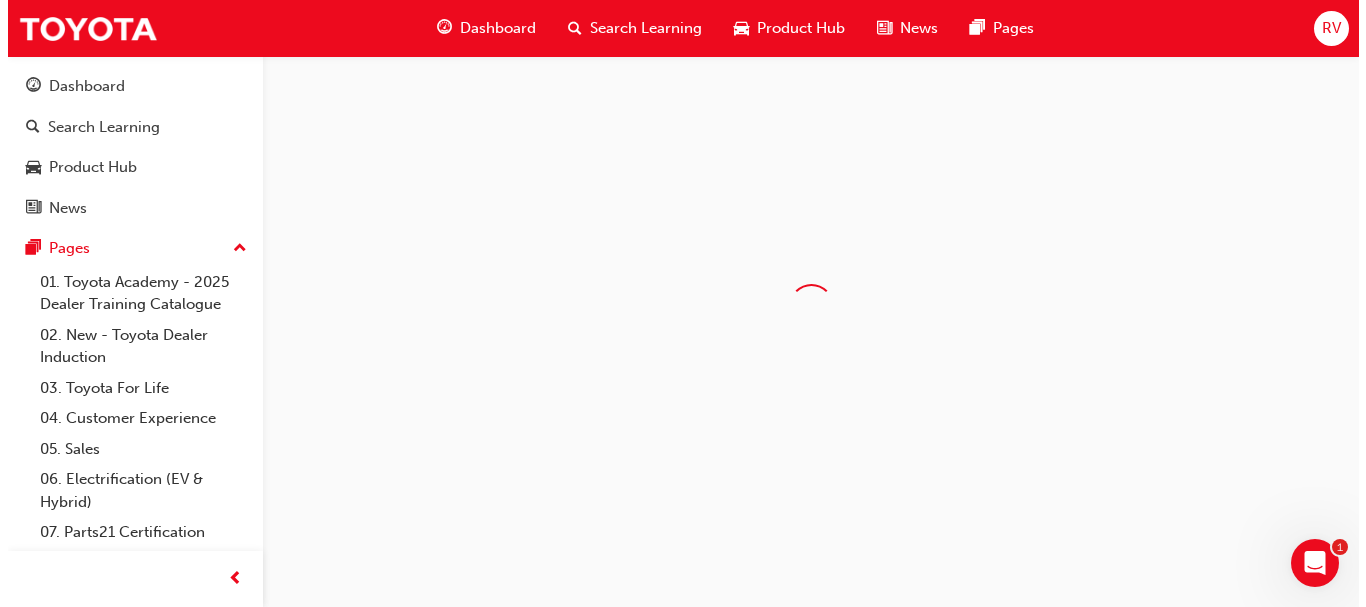scroll, scrollTop: 0, scrollLeft: 0, axis: both 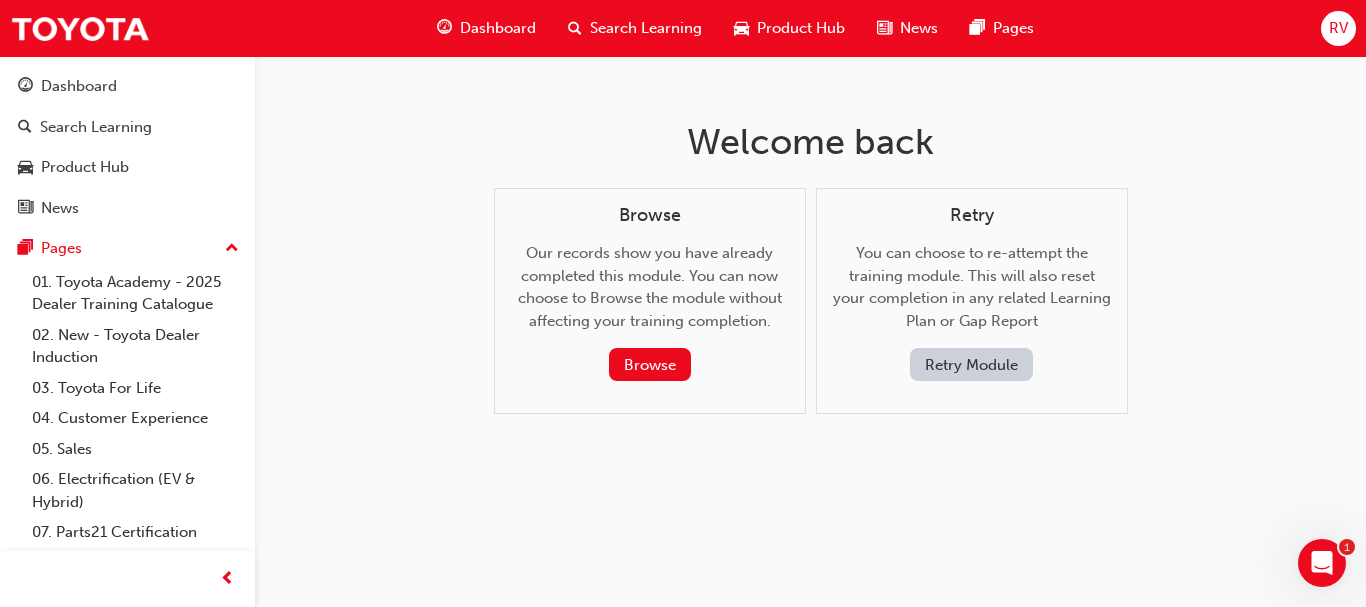 click on "Retry Module" at bounding box center [971, 364] 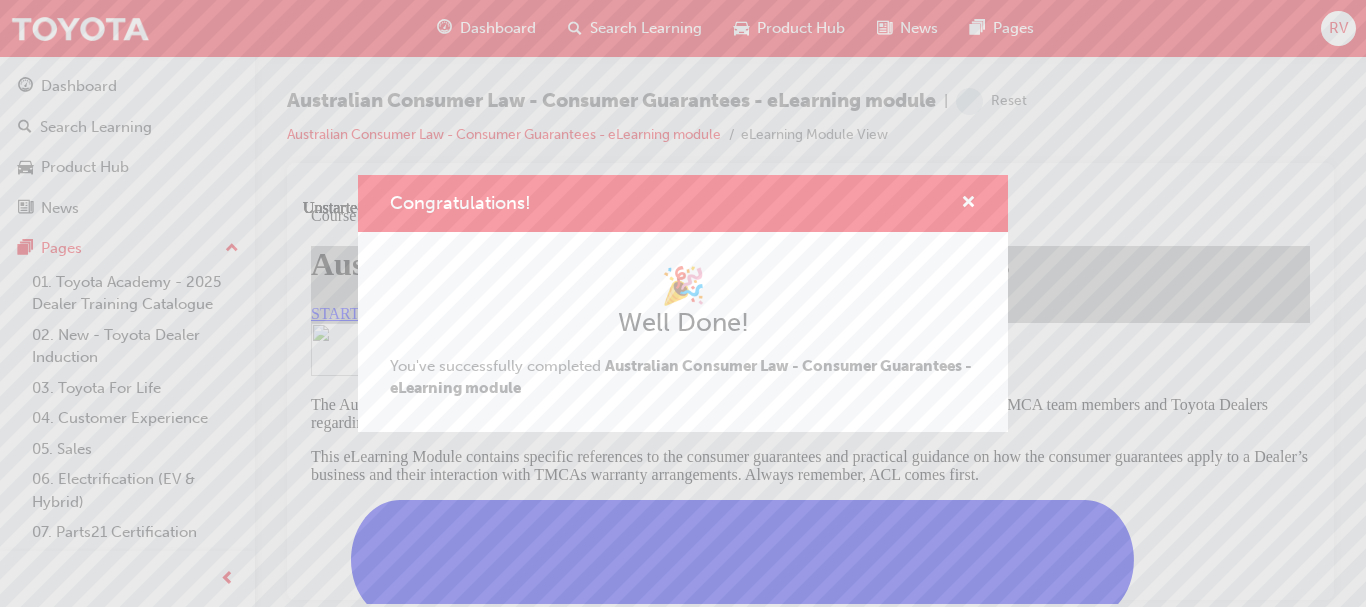 scroll, scrollTop: 0, scrollLeft: 0, axis: both 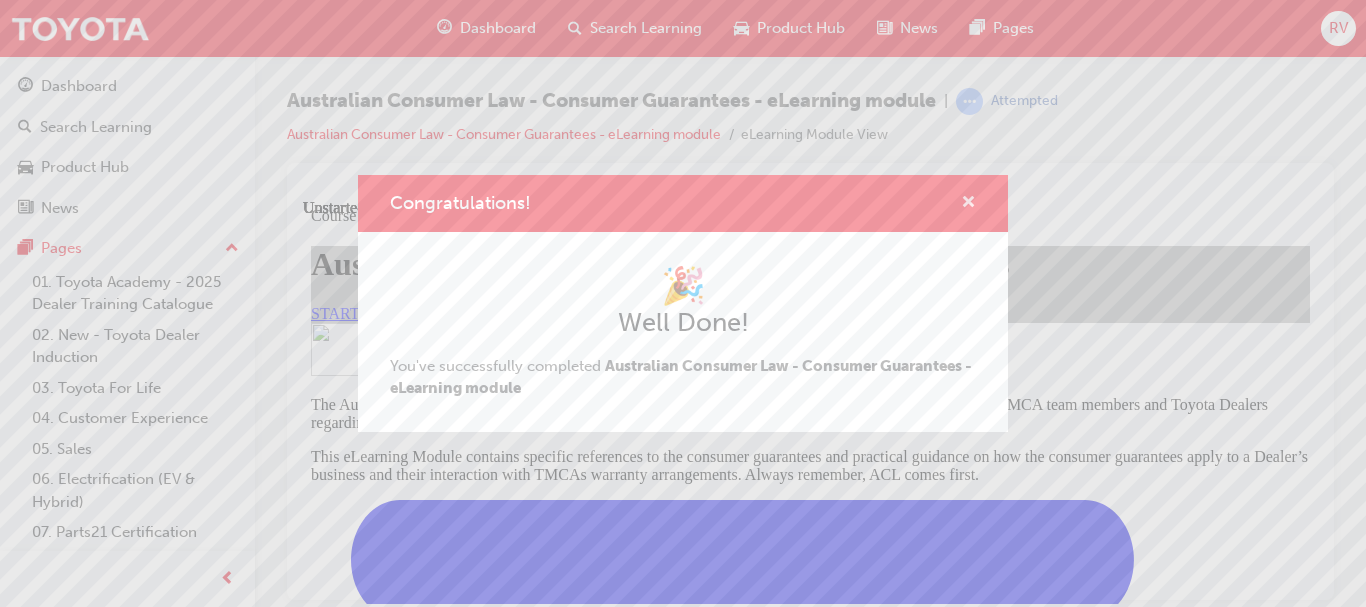 click at bounding box center [968, 204] 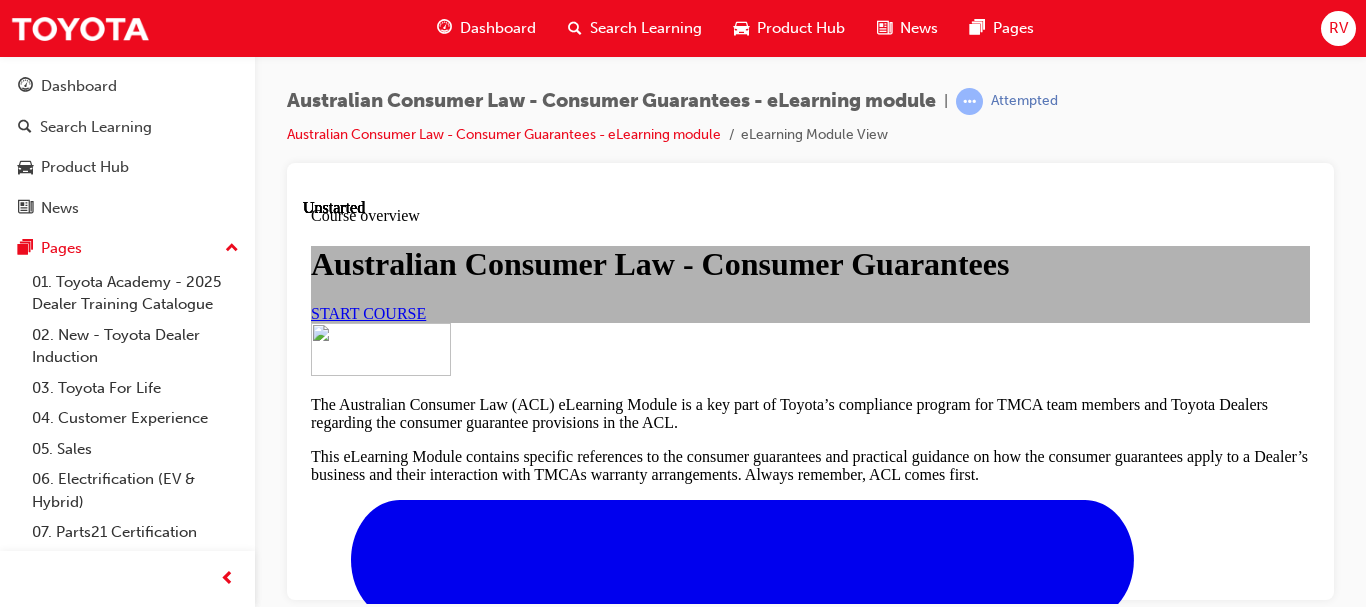 click on "START COURSE" at bounding box center (368, 312) 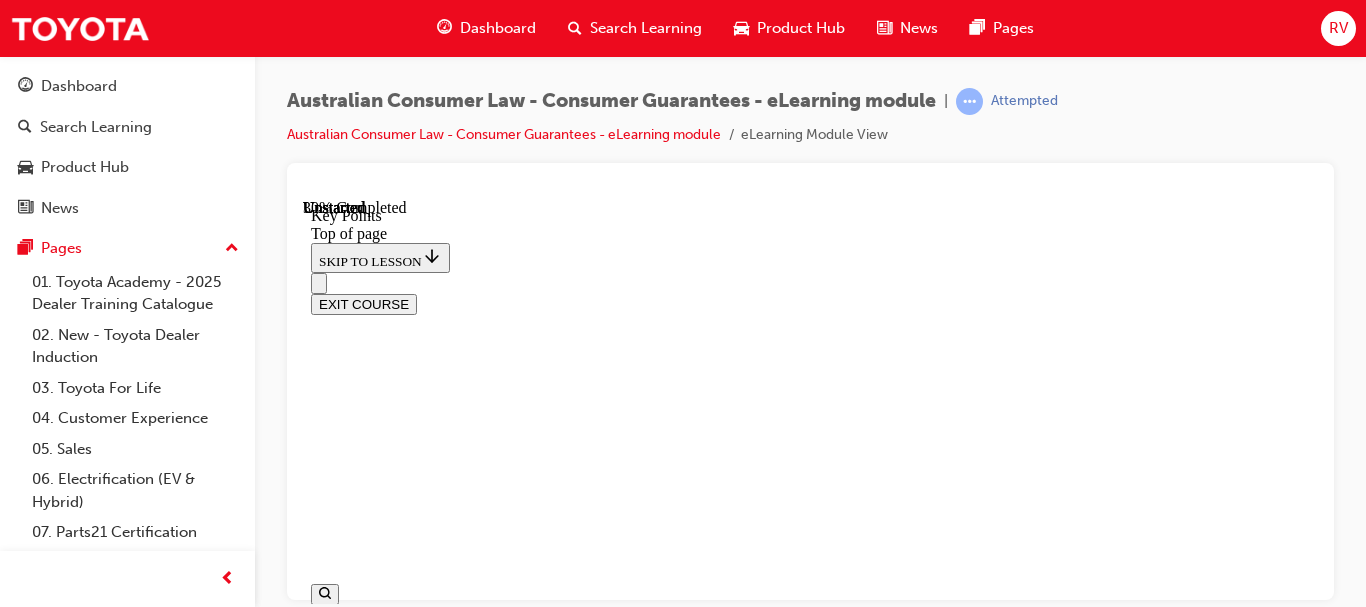 scroll, scrollTop: 562, scrollLeft: 0, axis: vertical 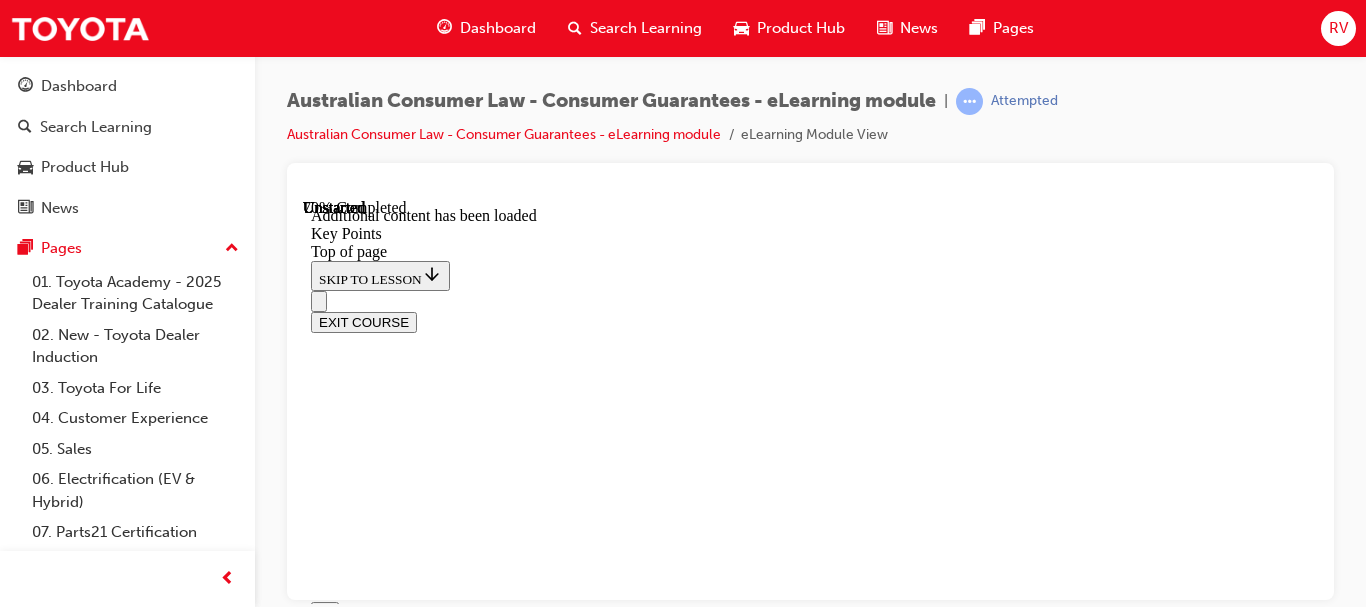 click on "CONTINUE" at bounding box center (353, 14640) 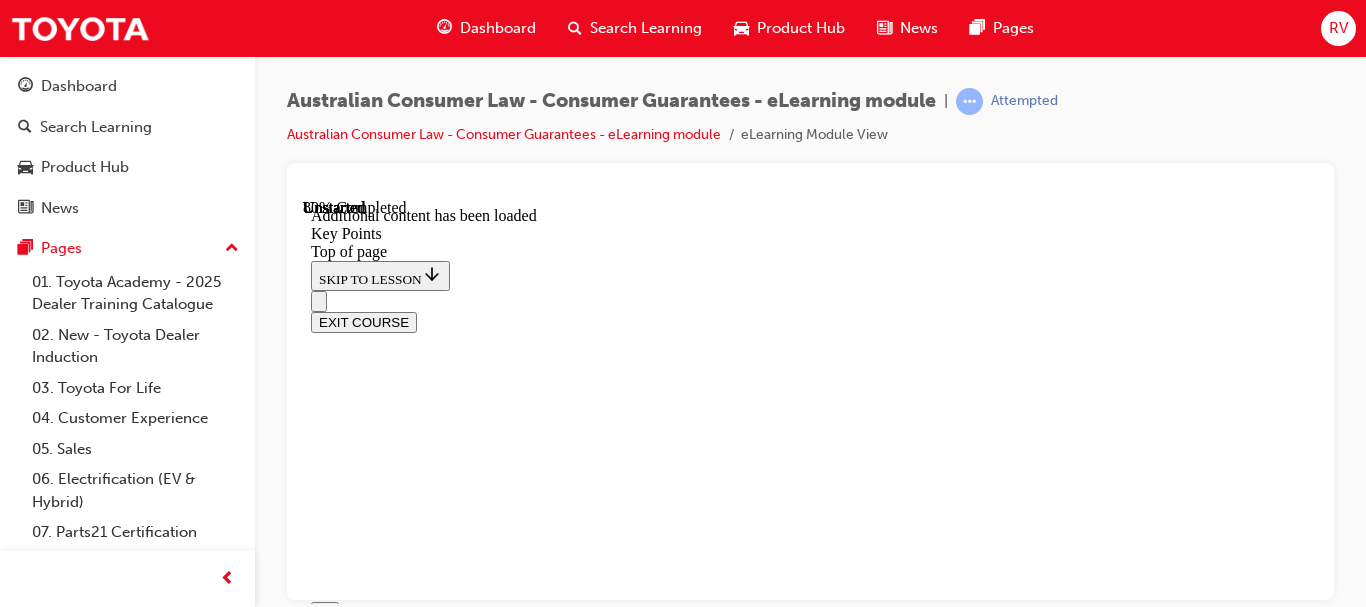 scroll, scrollTop: 3656, scrollLeft: 0, axis: vertical 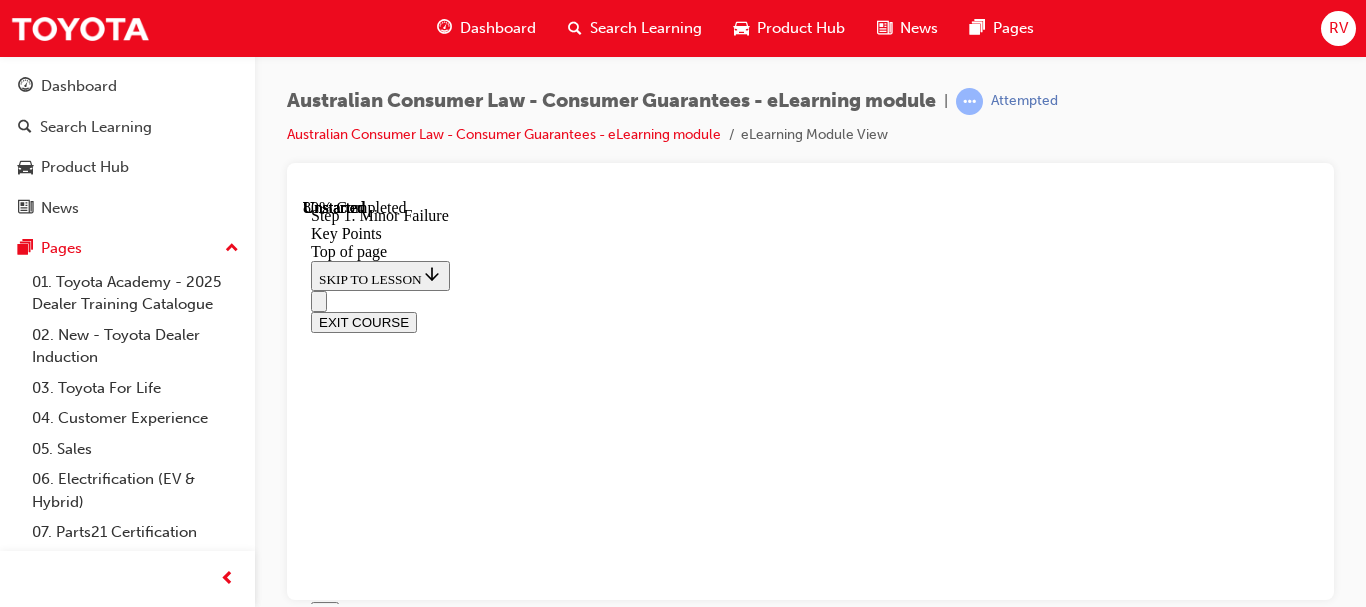 click 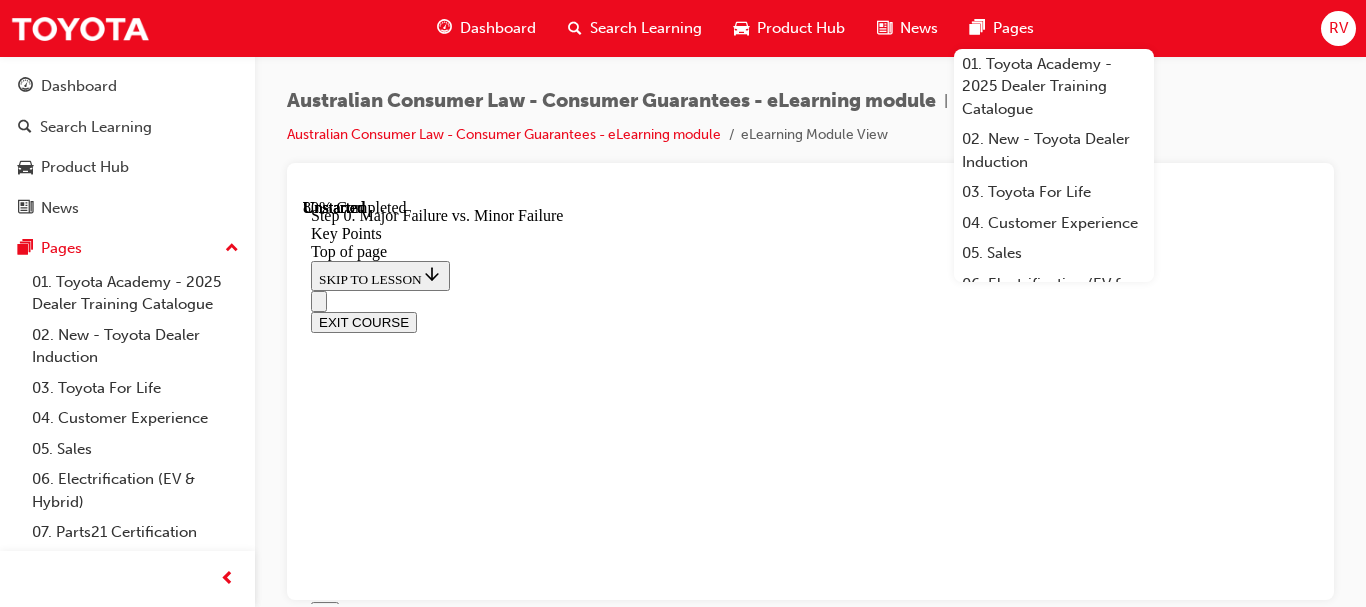 scroll, scrollTop: 3856, scrollLeft: 0, axis: vertical 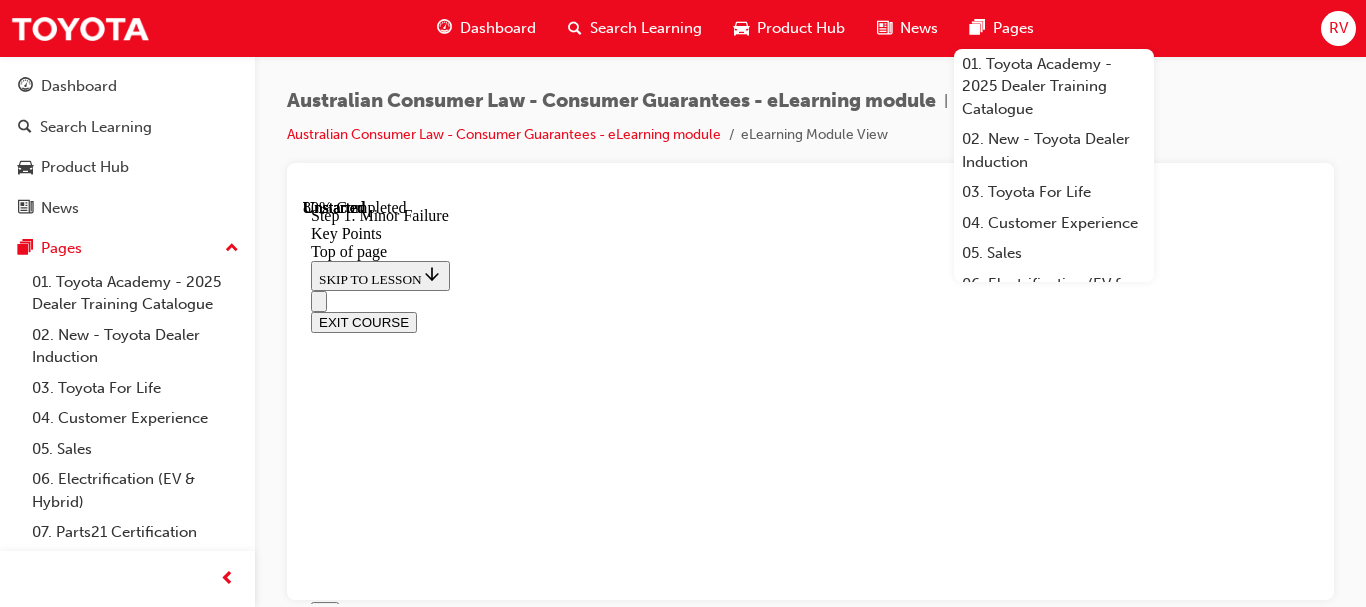 click at bounding box center (335, 14657) 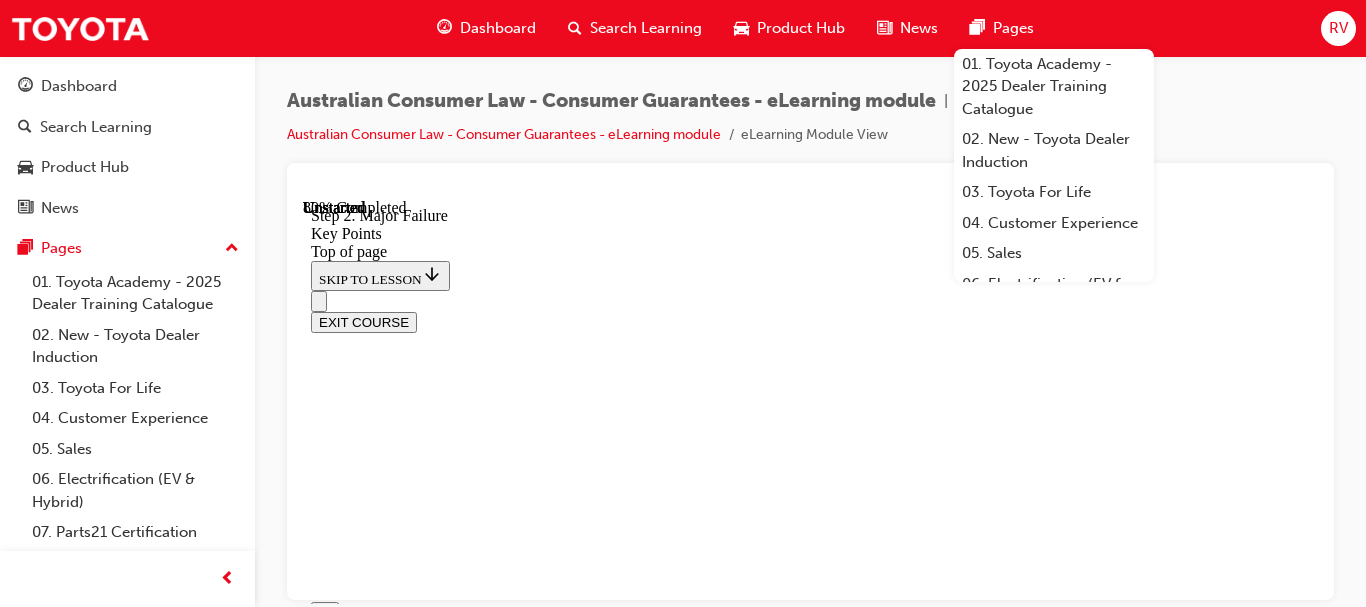 scroll, scrollTop: 4156, scrollLeft: 0, axis: vertical 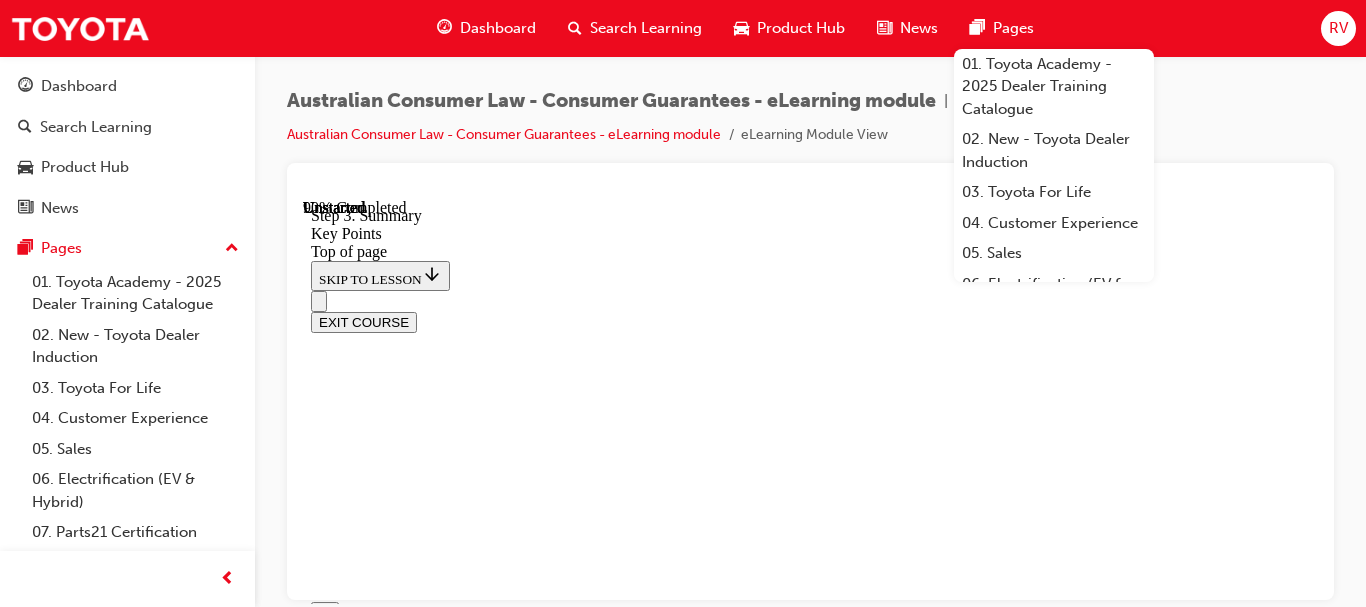 click on "CONTINUE" at bounding box center [353, 15209] 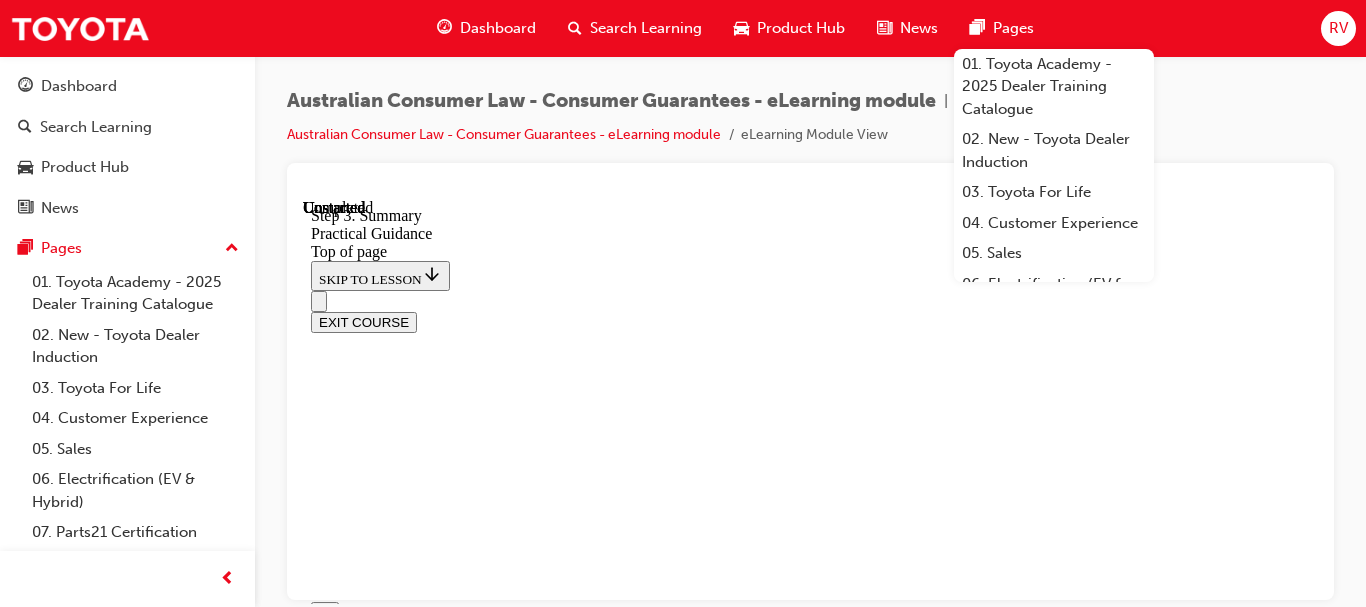 scroll, scrollTop: 0, scrollLeft: 0, axis: both 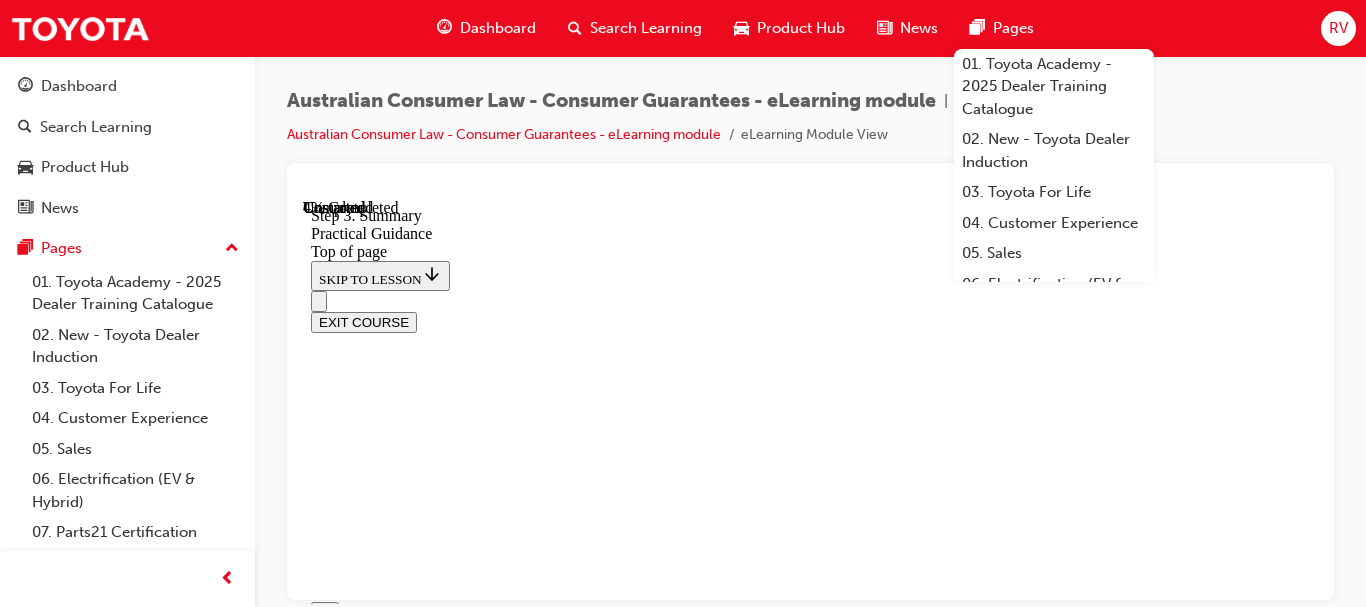 click on "Dashboard Search Learning Product Hub News Pages 01. Toyota Academy - 2025 Dealer Training Catalogue 02. New - Toyota Dealer Induction  03. Toyota For Life 04. Customer Experience 05. Sales 06. Electrification (EV & Hybrid) 07. Parts21 Certification 08. Service 09. Technical  10. TUNE Rev-Up Training All Pages RV" at bounding box center [683, 28] 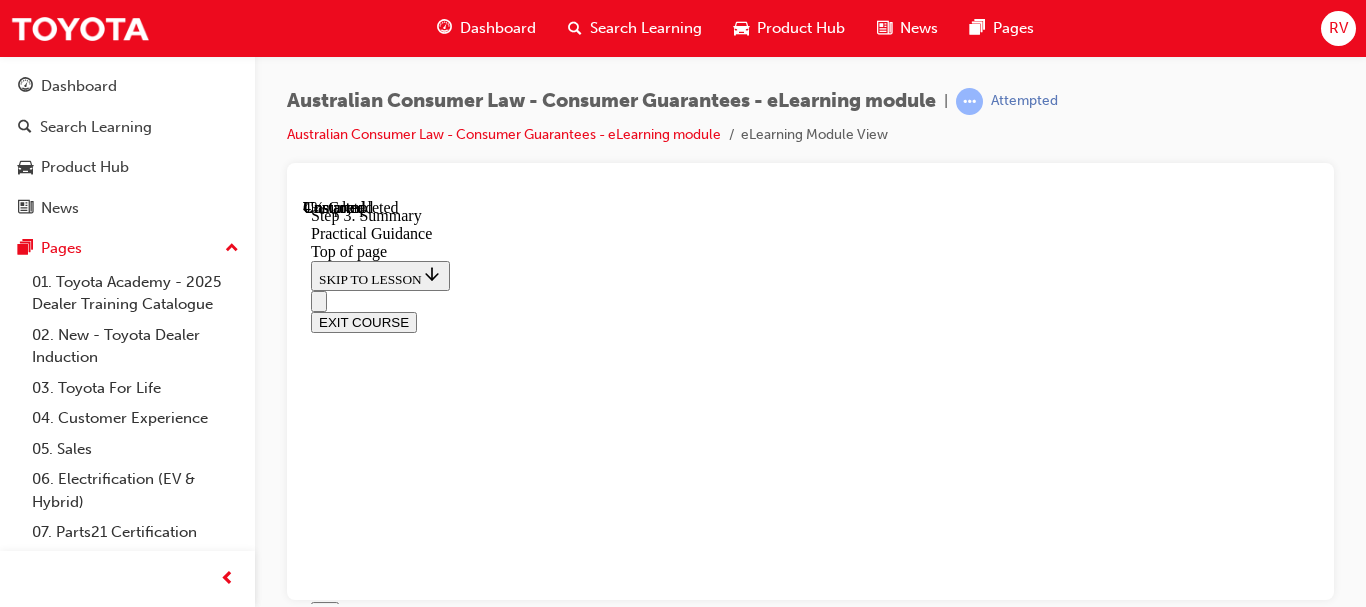 scroll, scrollTop: 462, scrollLeft: 0, axis: vertical 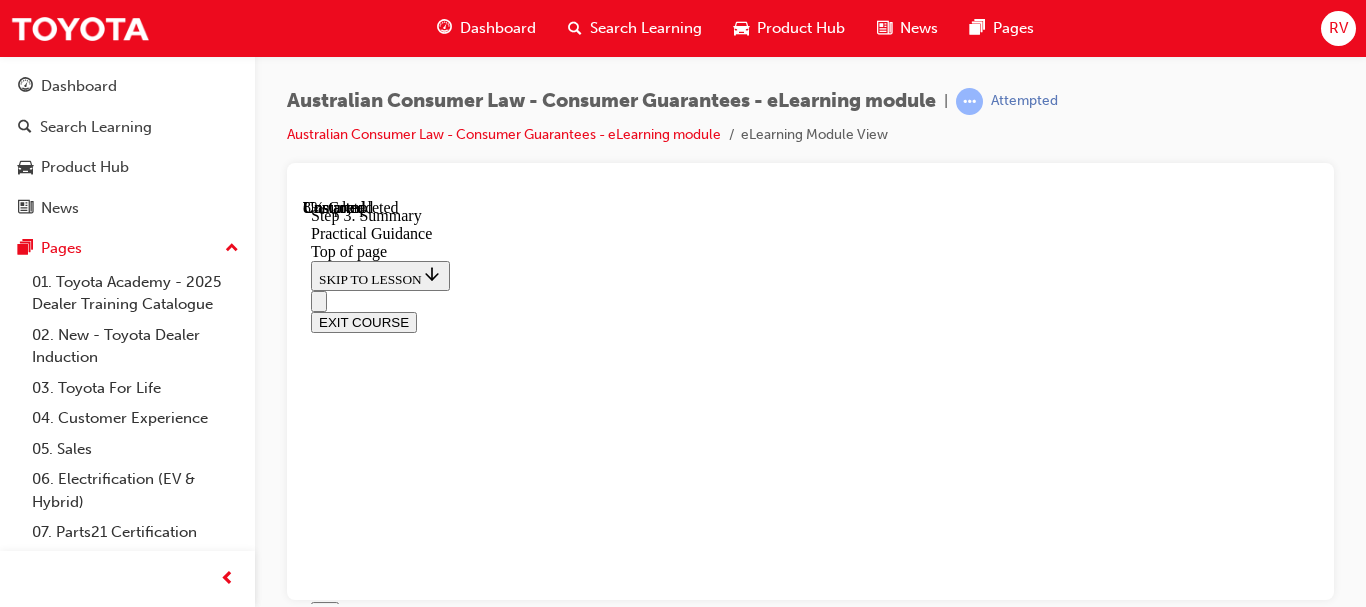 click at bounding box center (830, 8317) 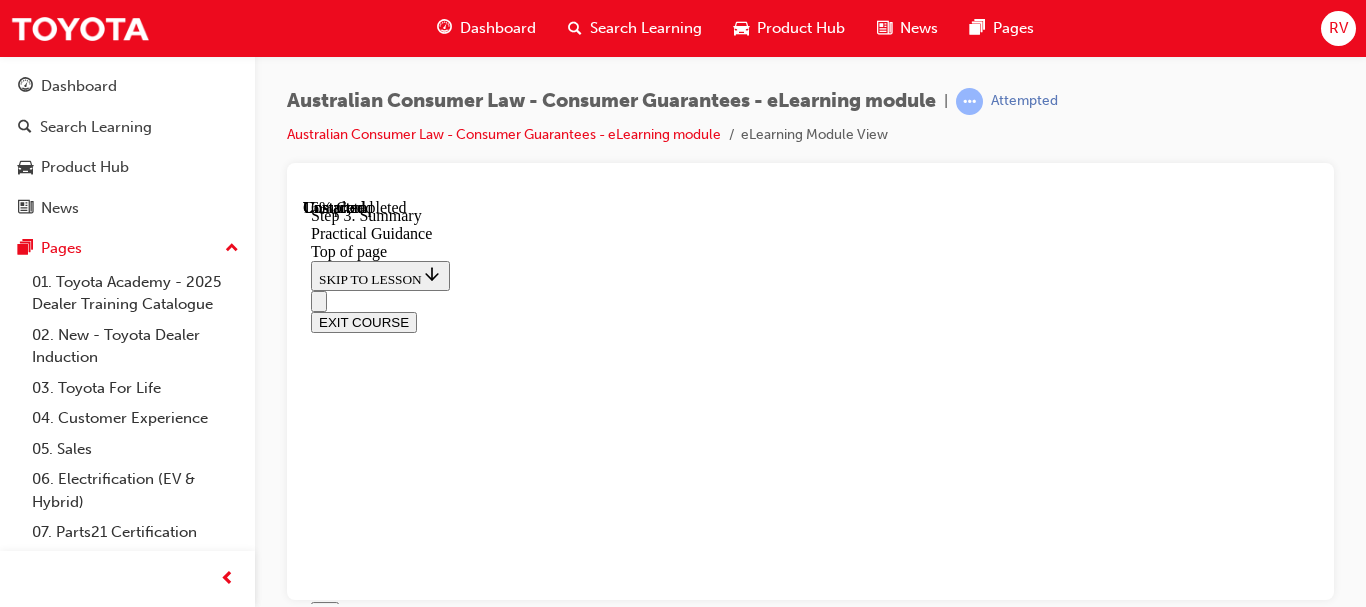 scroll, scrollTop: 862, scrollLeft: 0, axis: vertical 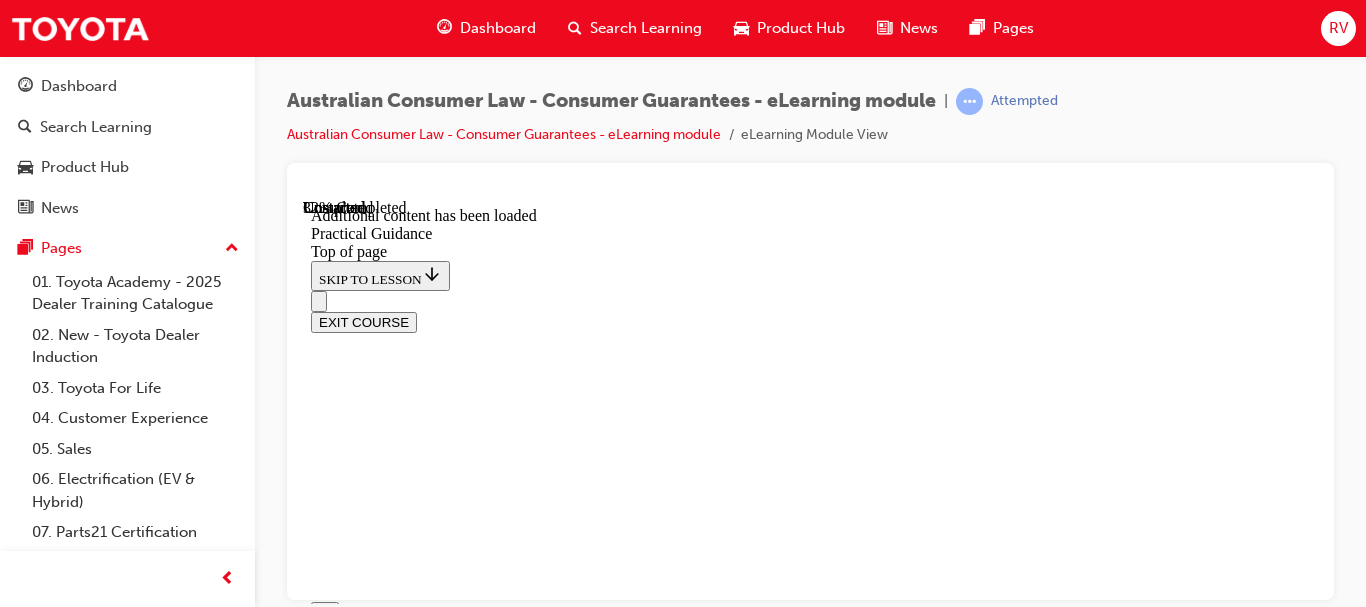 click on "CONTINUE" at bounding box center [353, 15491] 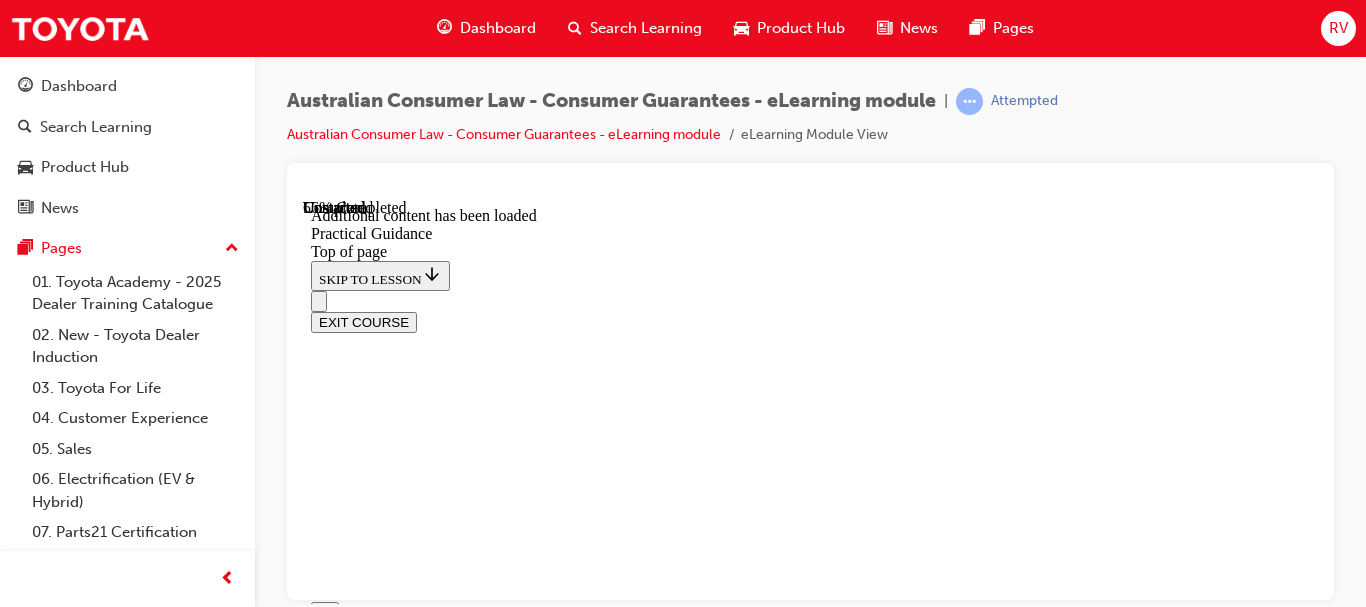 scroll, scrollTop: 3702, scrollLeft: 0, axis: vertical 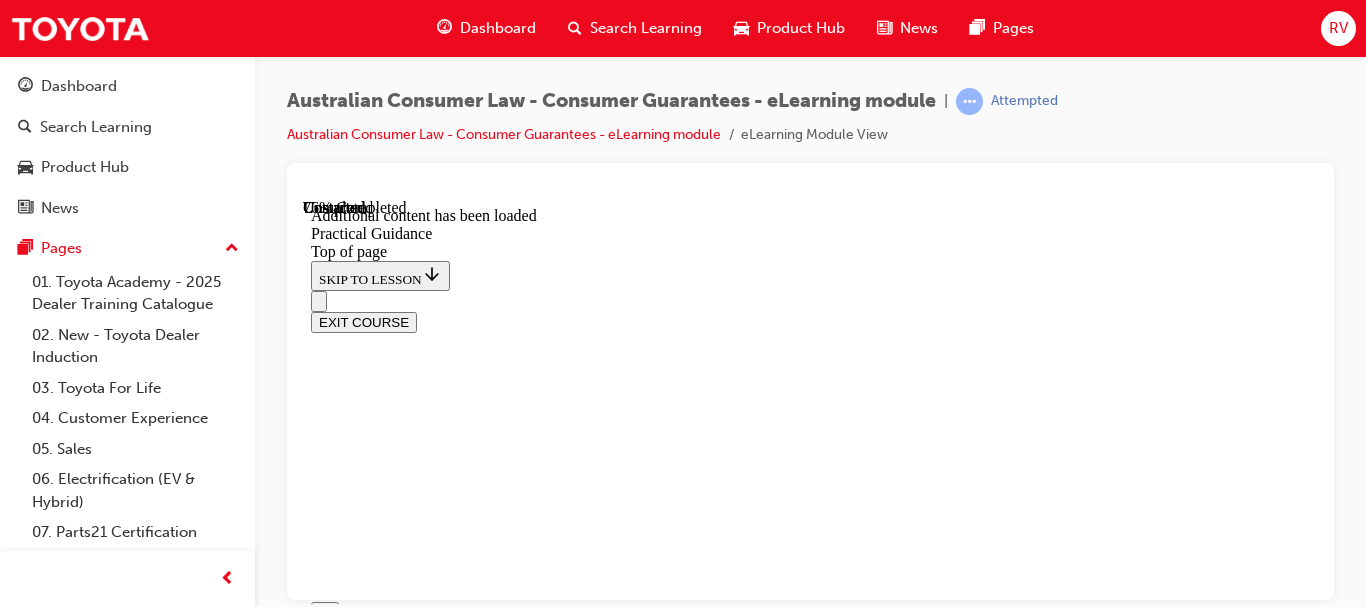 click on "CONTINUE" at bounding box center [353, 21931] 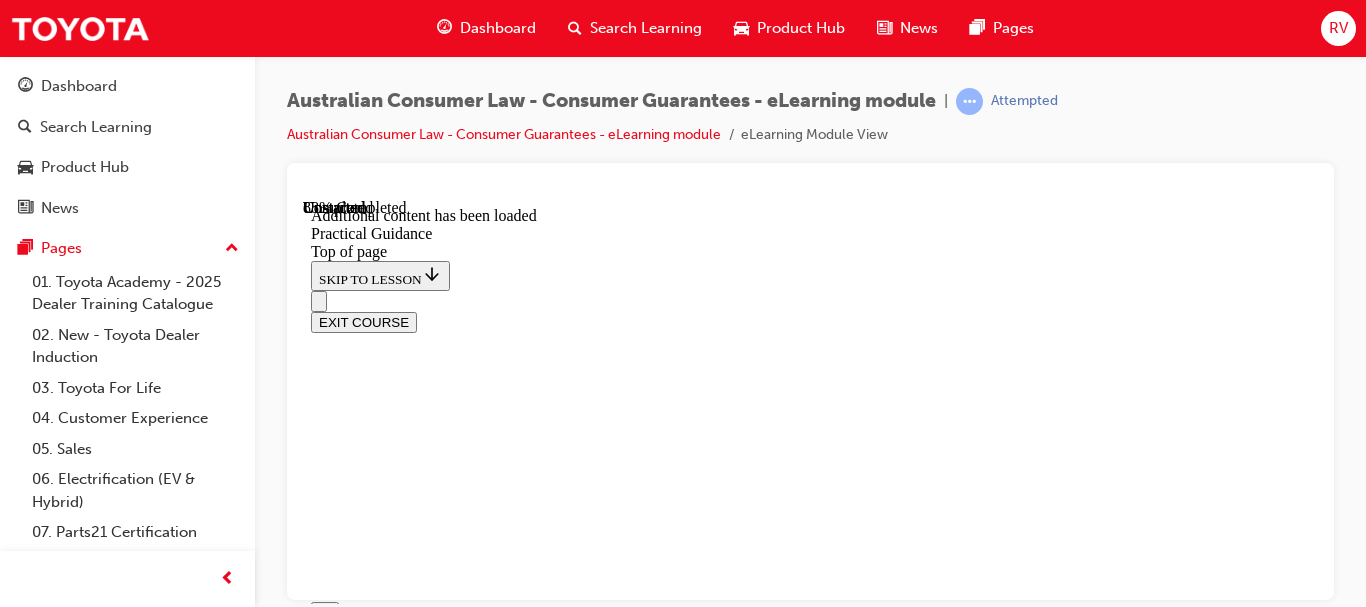 scroll, scrollTop: 5672, scrollLeft: 0, axis: vertical 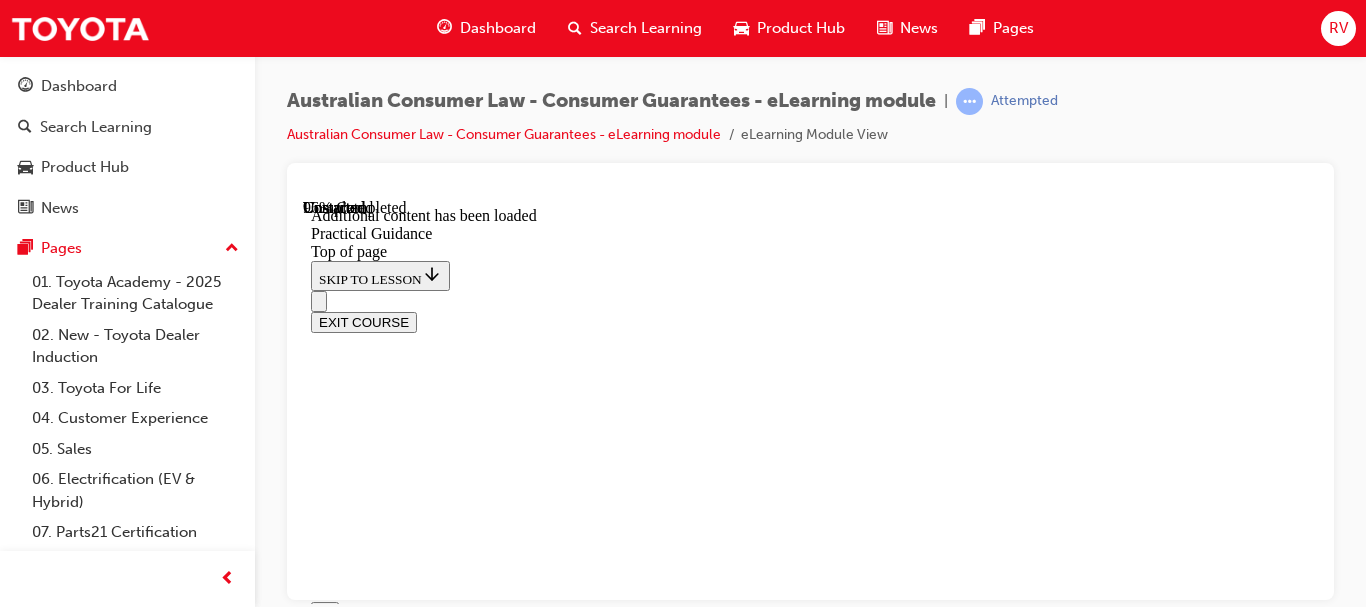 click on "CONTINUE" at bounding box center (353, 22629) 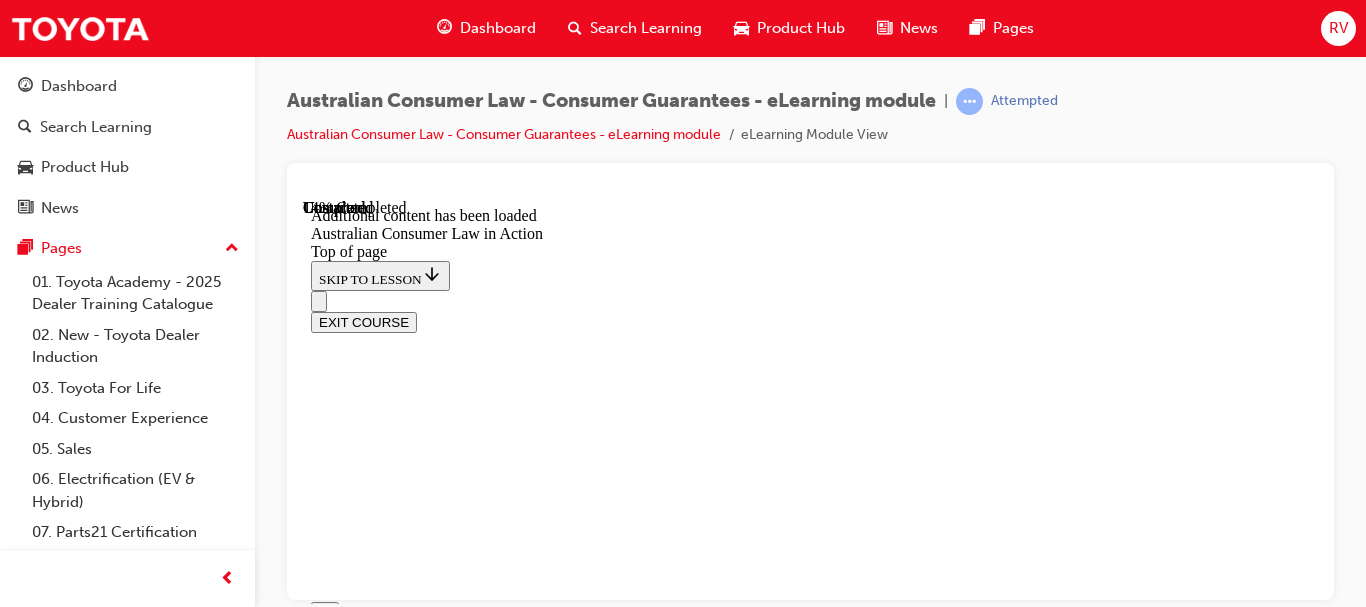 scroll, scrollTop: 562, scrollLeft: 0, axis: vertical 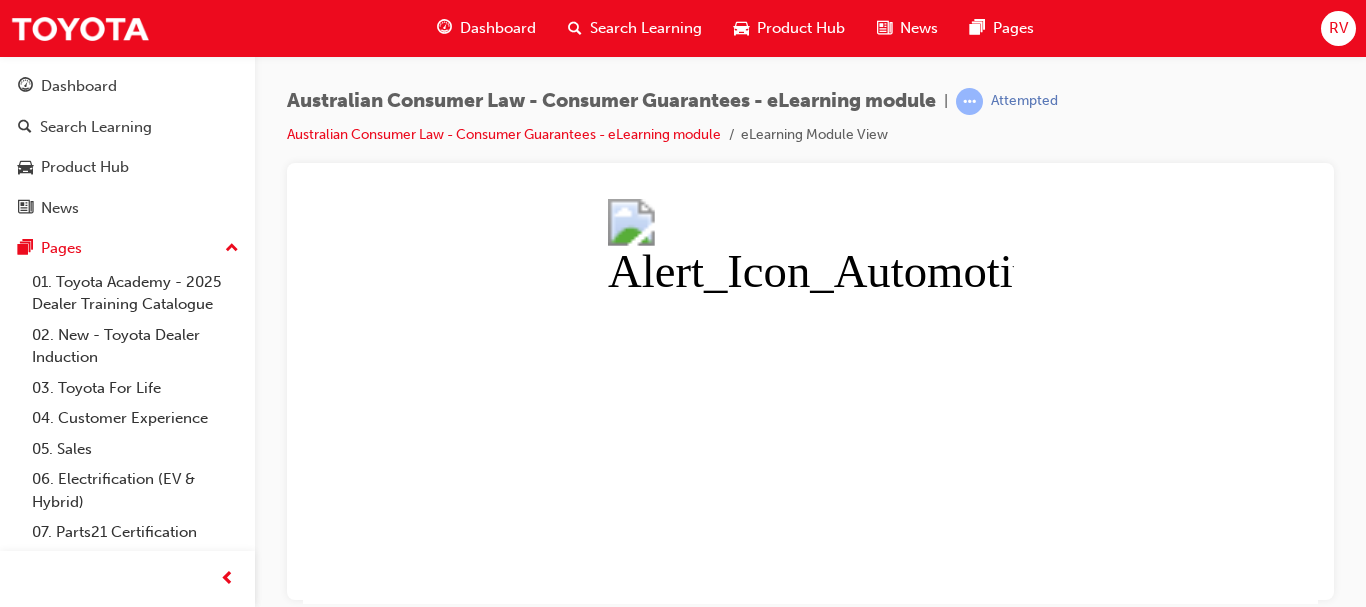 click at bounding box center [810, 400] 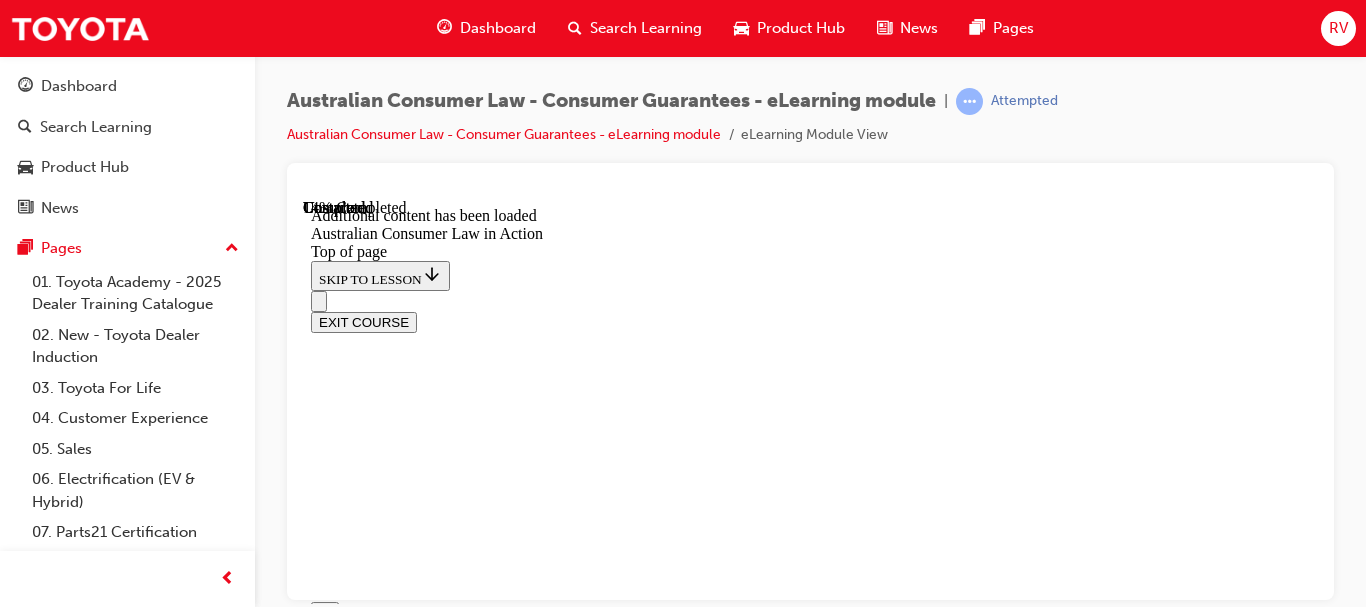 scroll, scrollTop: 362, scrollLeft: 0, axis: vertical 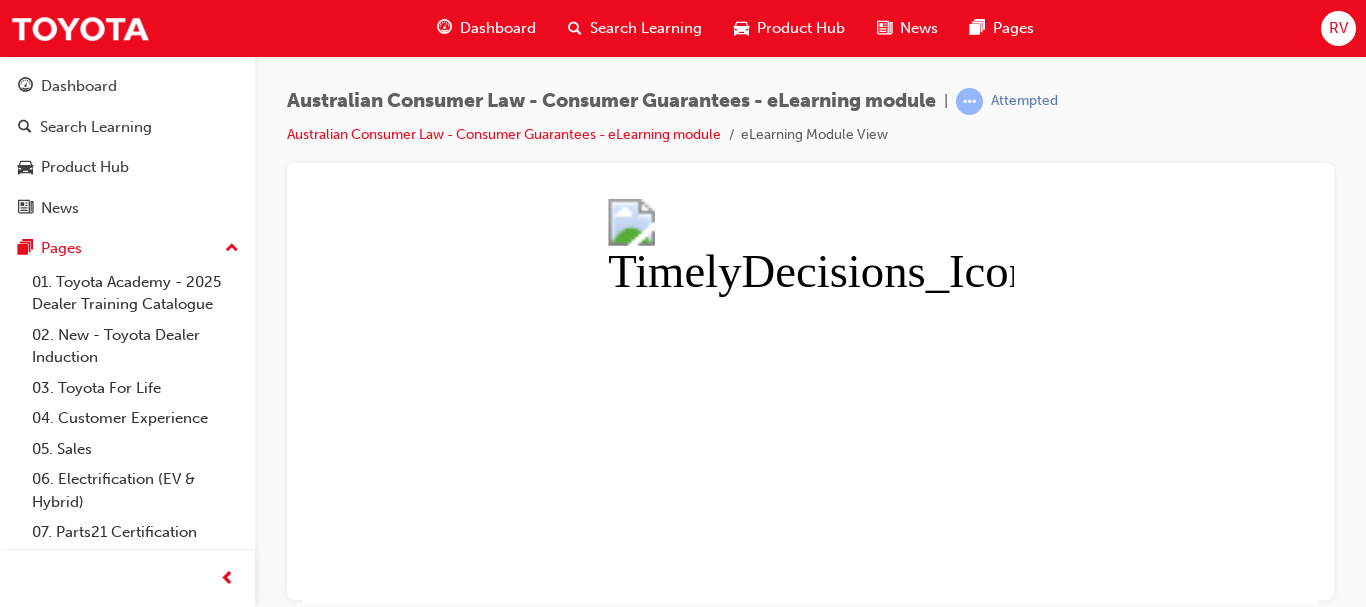 click at bounding box center (810, 400) 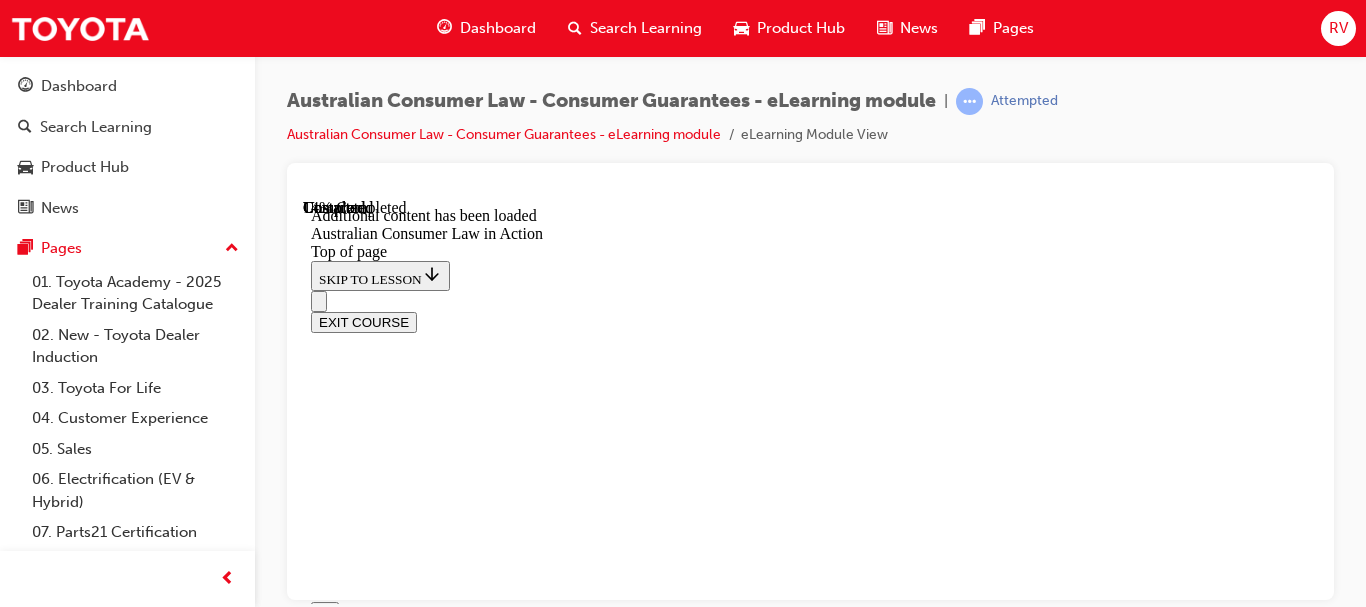 click at bounding box center (457, 8234) 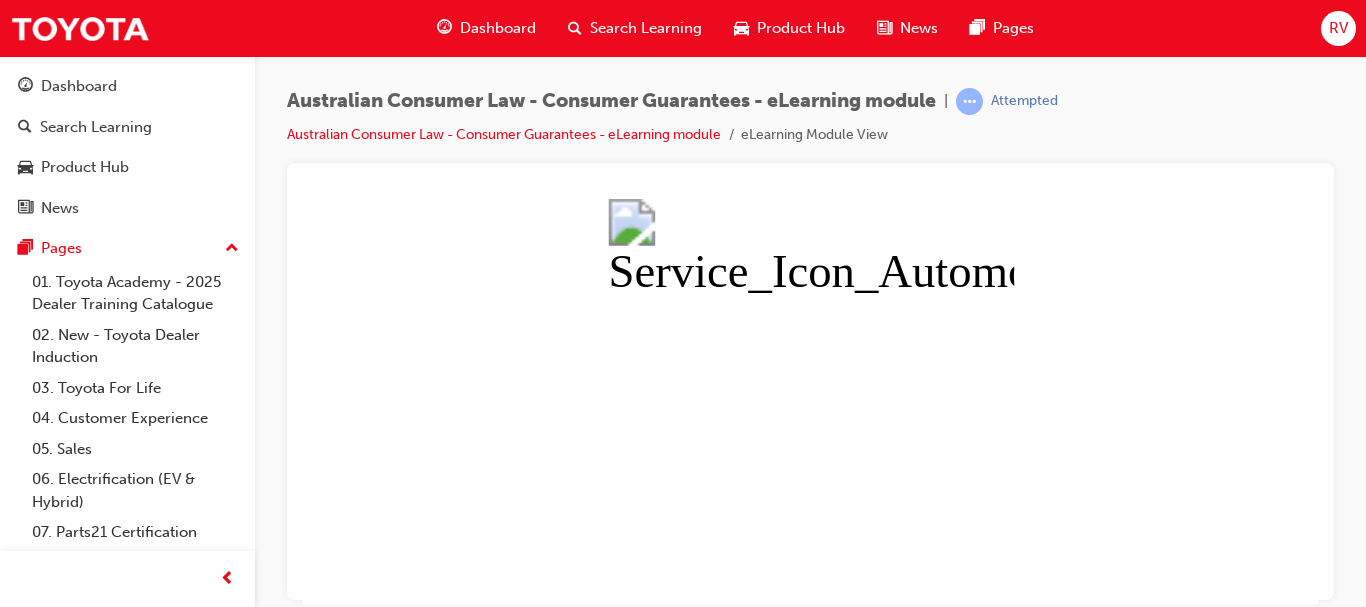 click at bounding box center [810, 400] 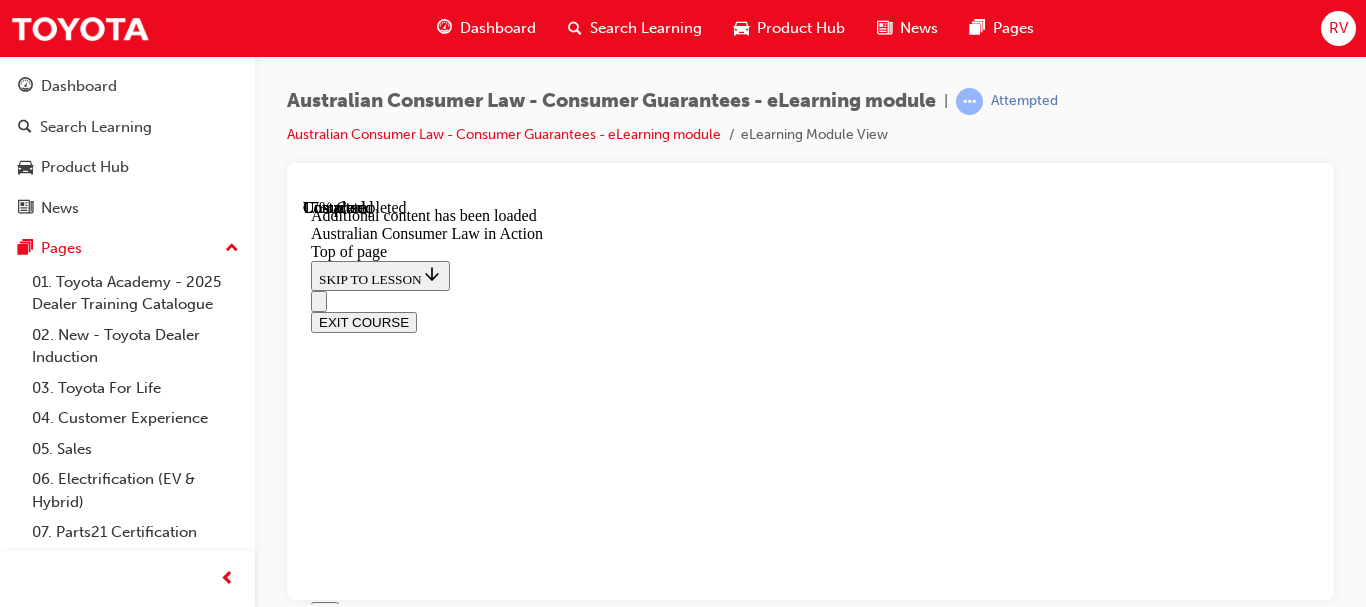 scroll, scrollTop: 562, scrollLeft: 0, axis: vertical 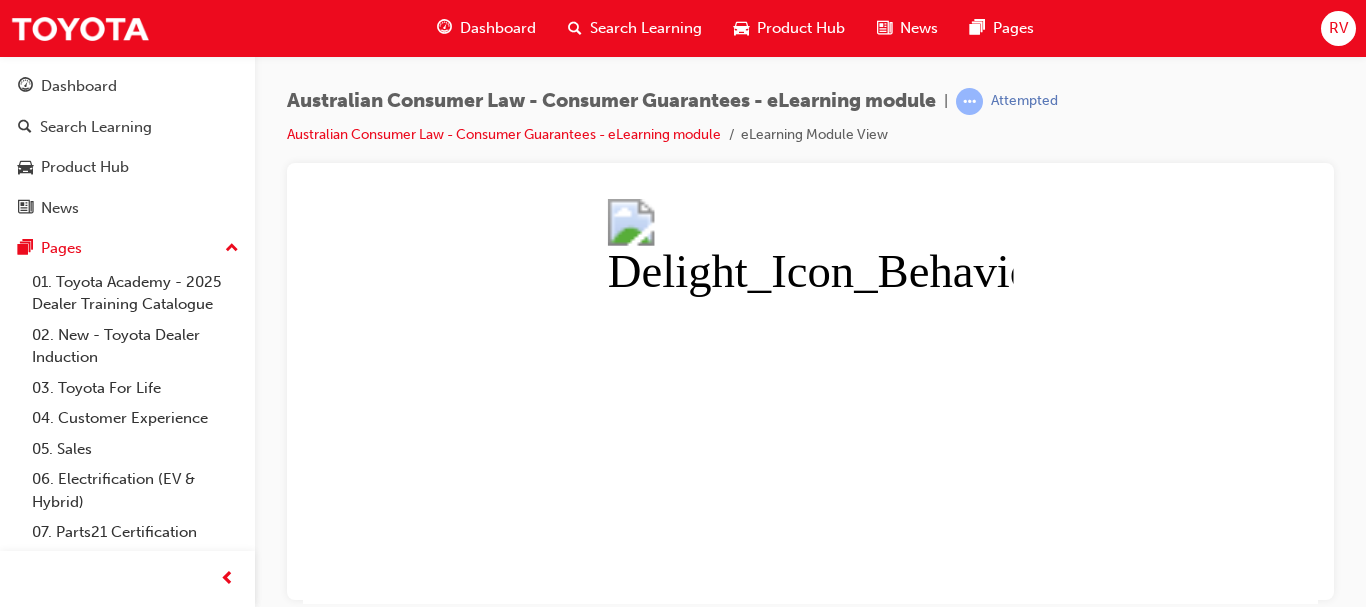 click at bounding box center (810, 400) 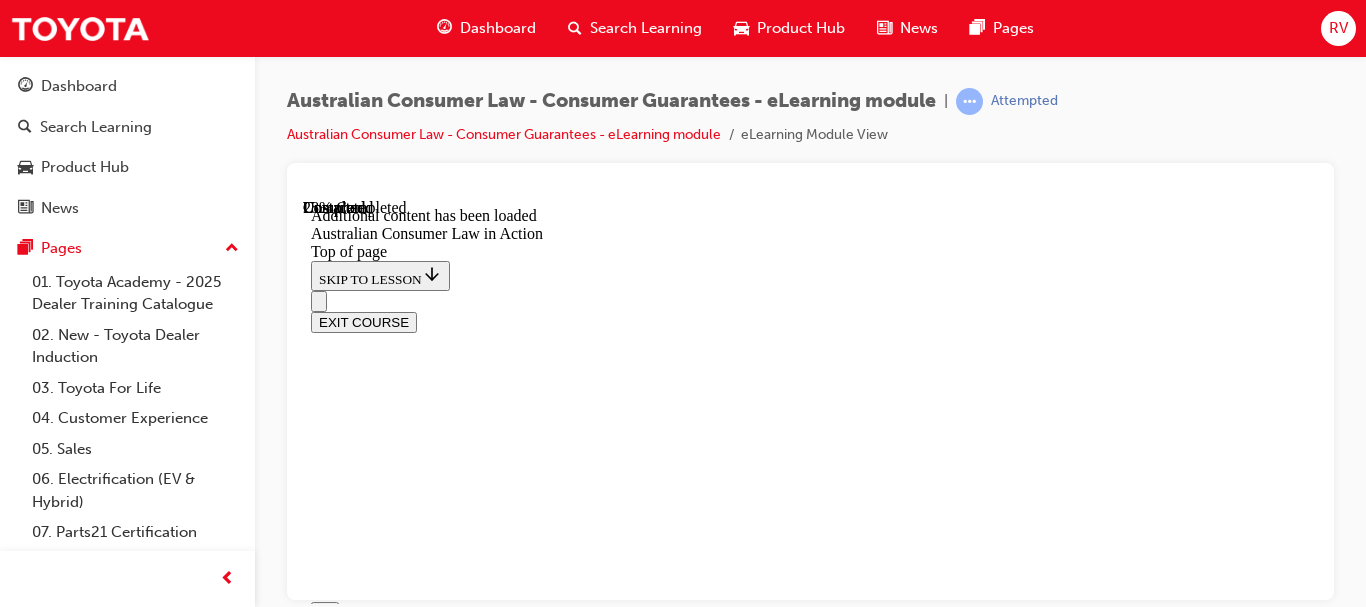 scroll, scrollTop: 1462, scrollLeft: 0, axis: vertical 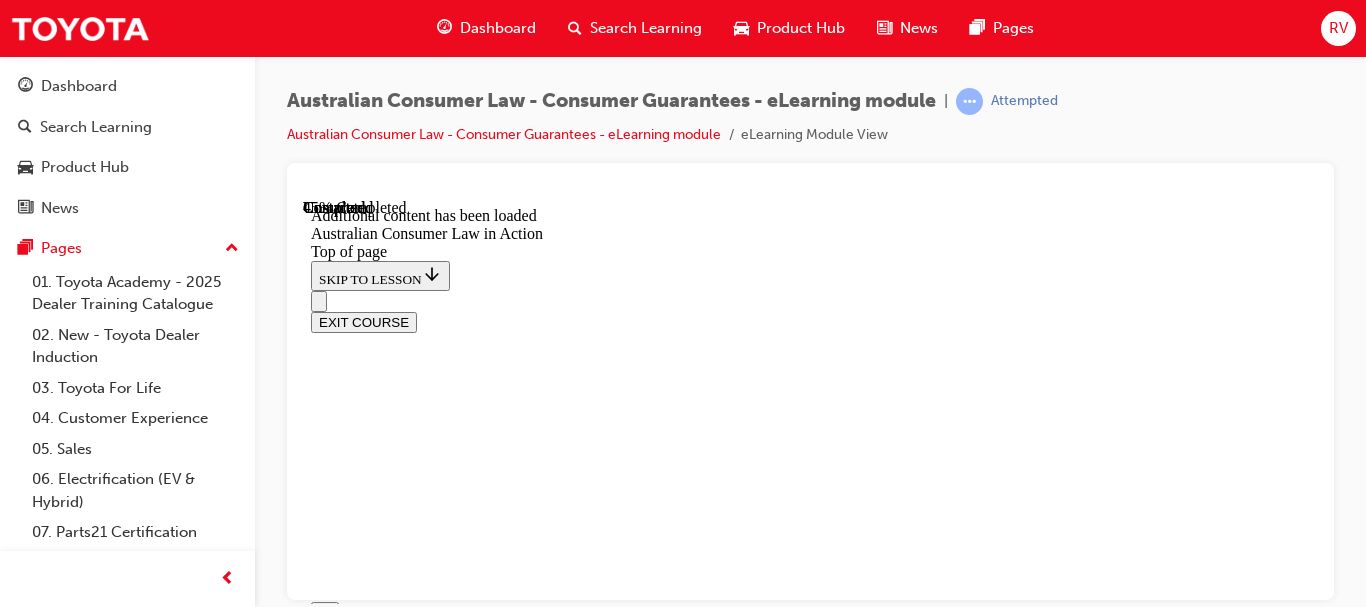 click on "CONTINUE" at bounding box center [353, 14502] 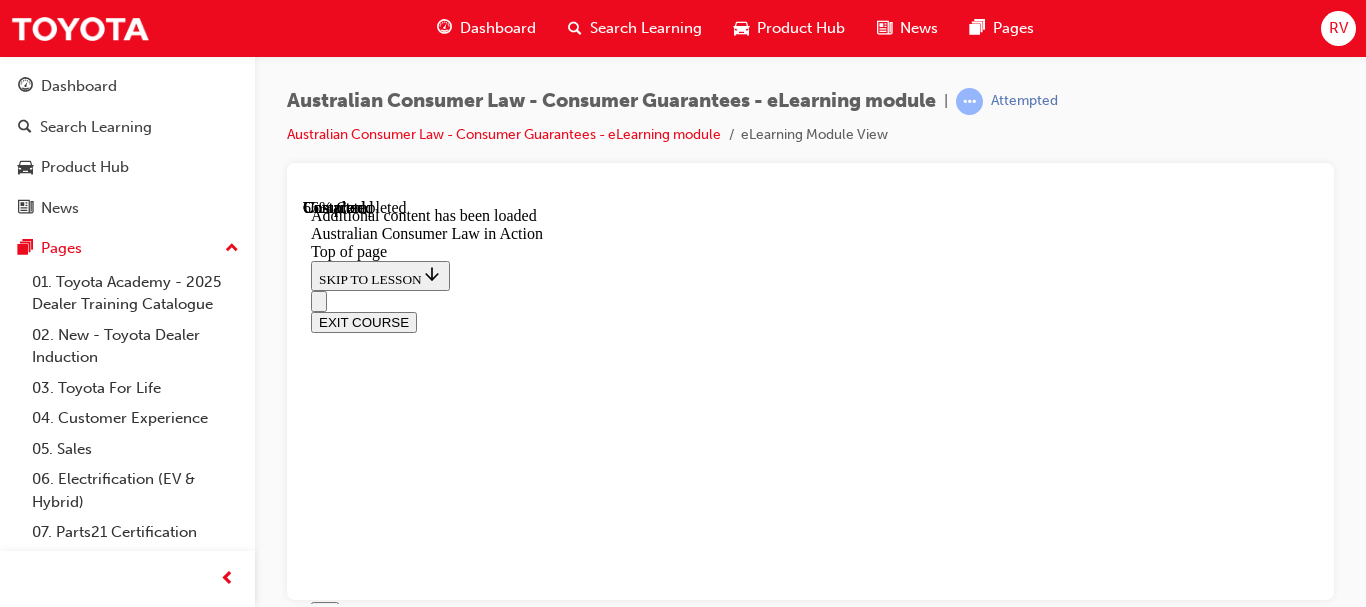 scroll, scrollTop: 3278, scrollLeft: 0, axis: vertical 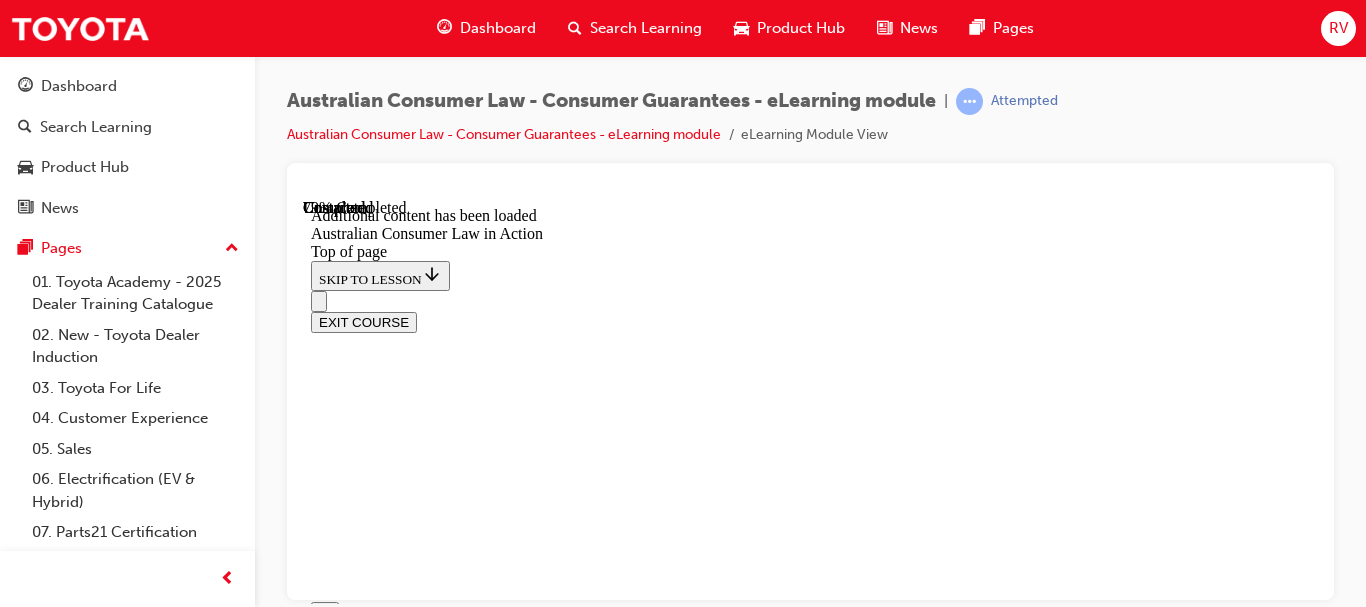 click on "CONTINUE" at bounding box center (353, 20651) 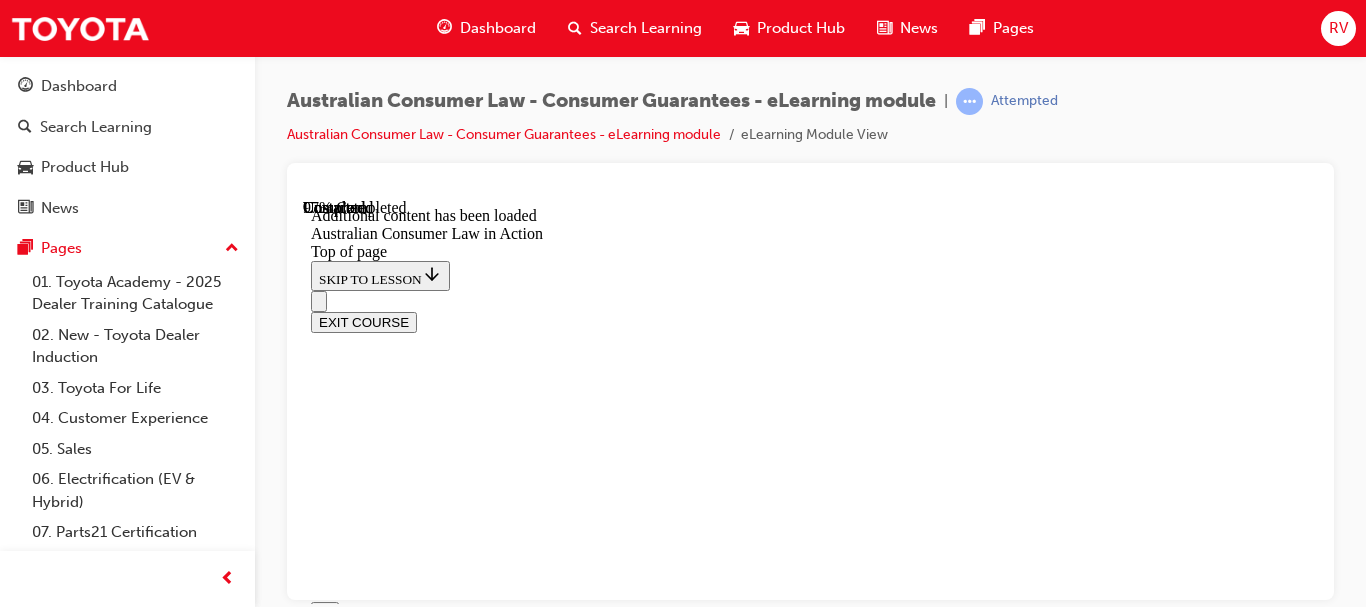 scroll, scrollTop: 4506, scrollLeft: 0, axis: vertical 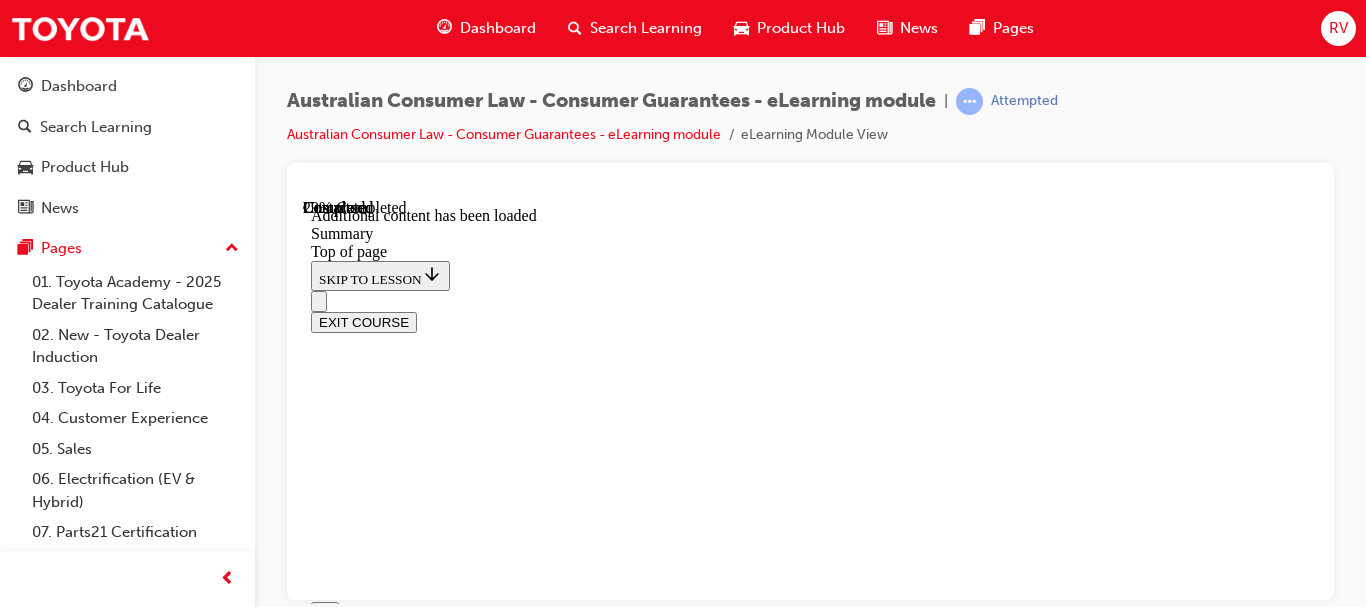 click on "CONTINUE" at bounding box center (353, 8543) 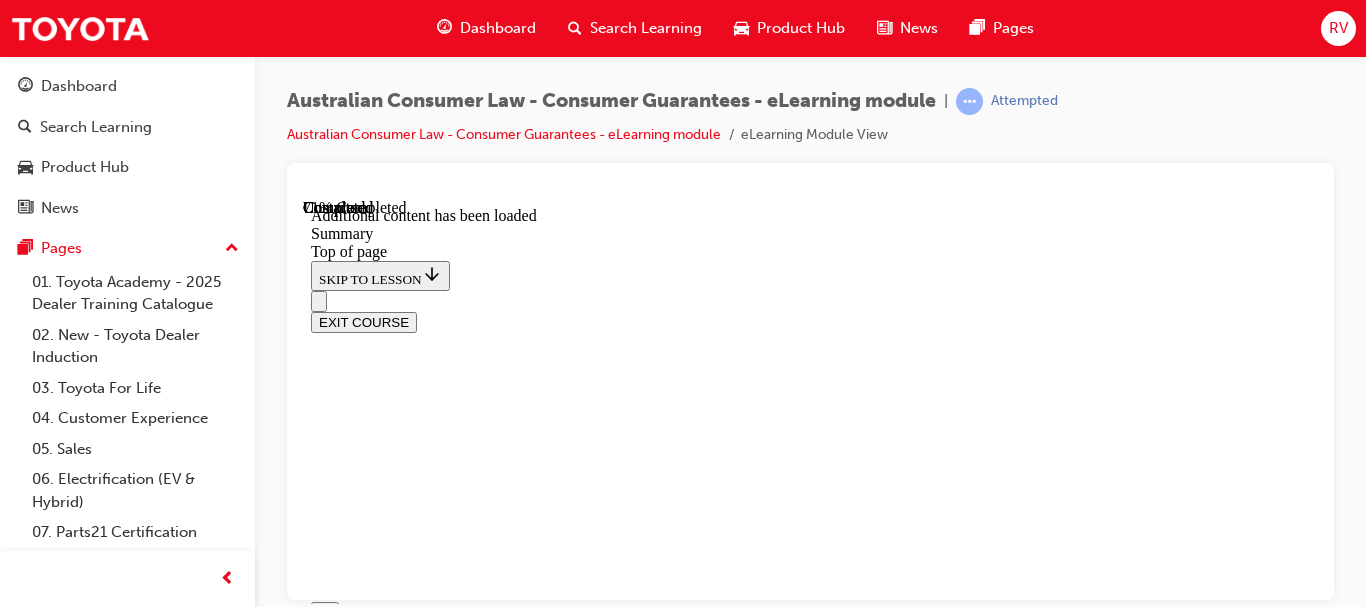 scroll, scrollTop: 1932, scrollLeft: 0, axis: vertical 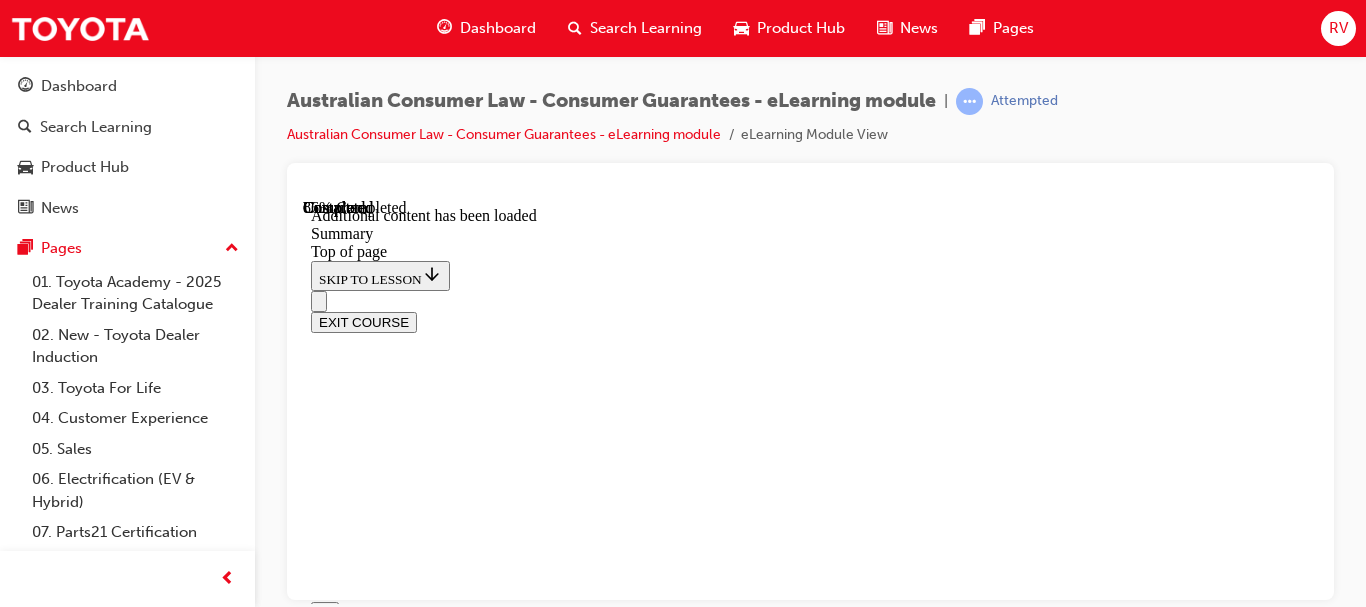 click on "CONTINUE" at bounding box center (353, 10125) 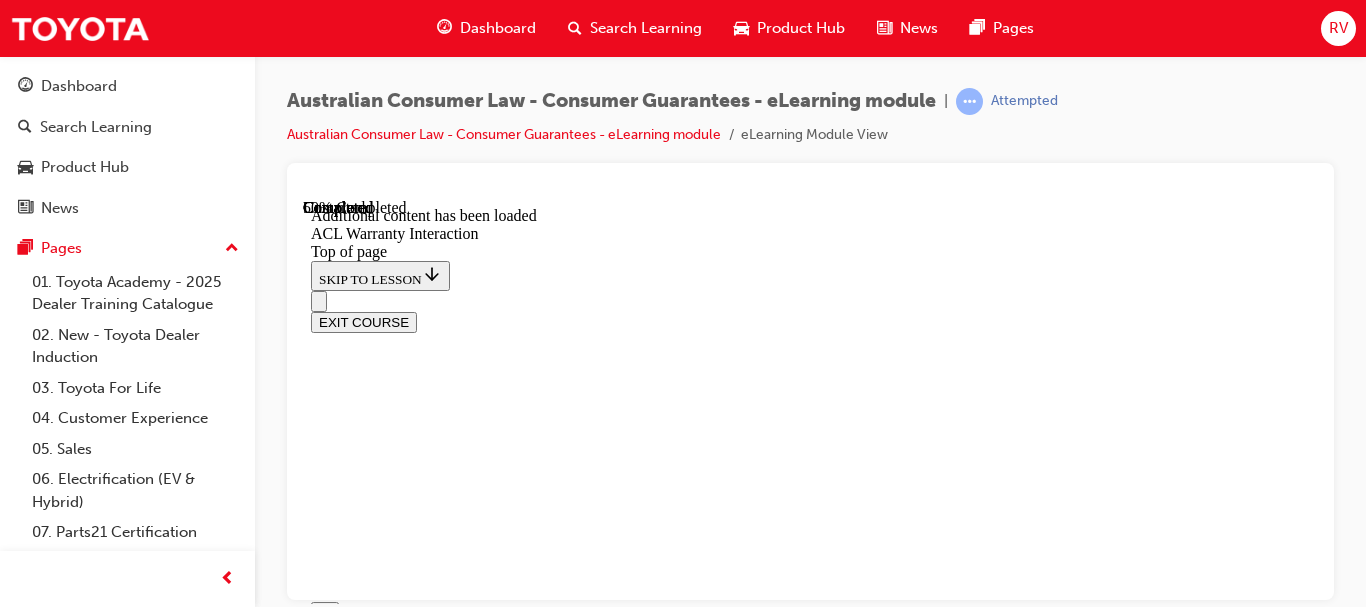 scroll, scrollTop: 1348, scrollLeft: 0, axis: vertical 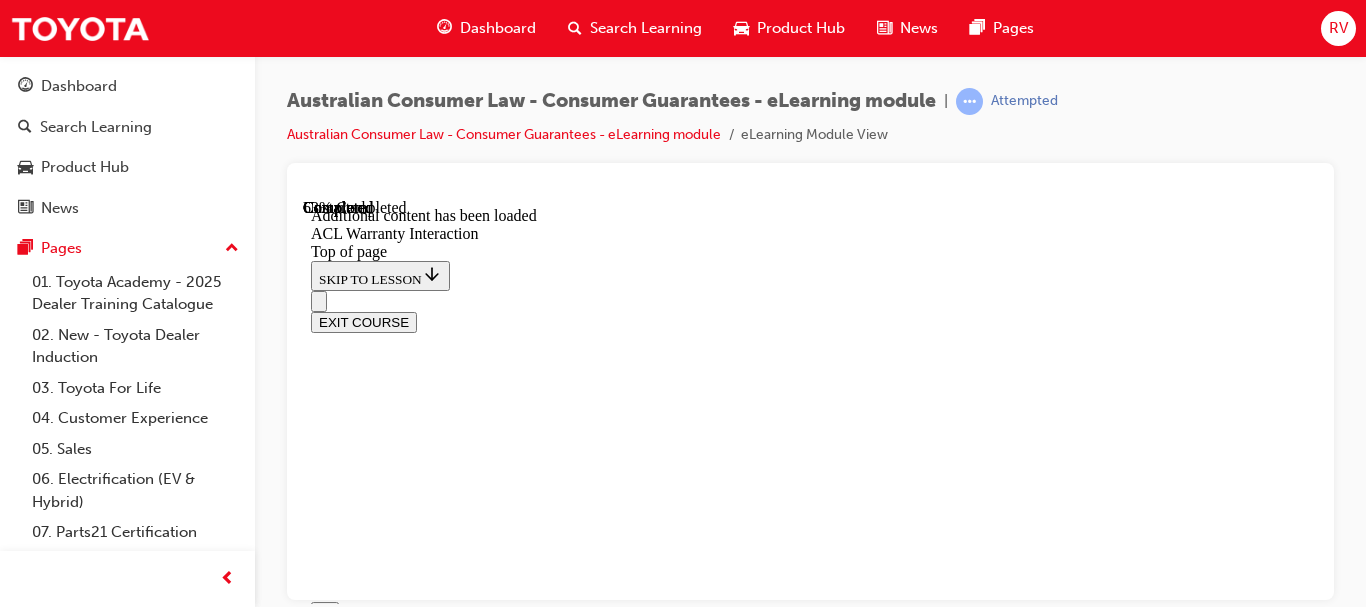 click on "CONTINUE" at bounding box center [353, 8750] 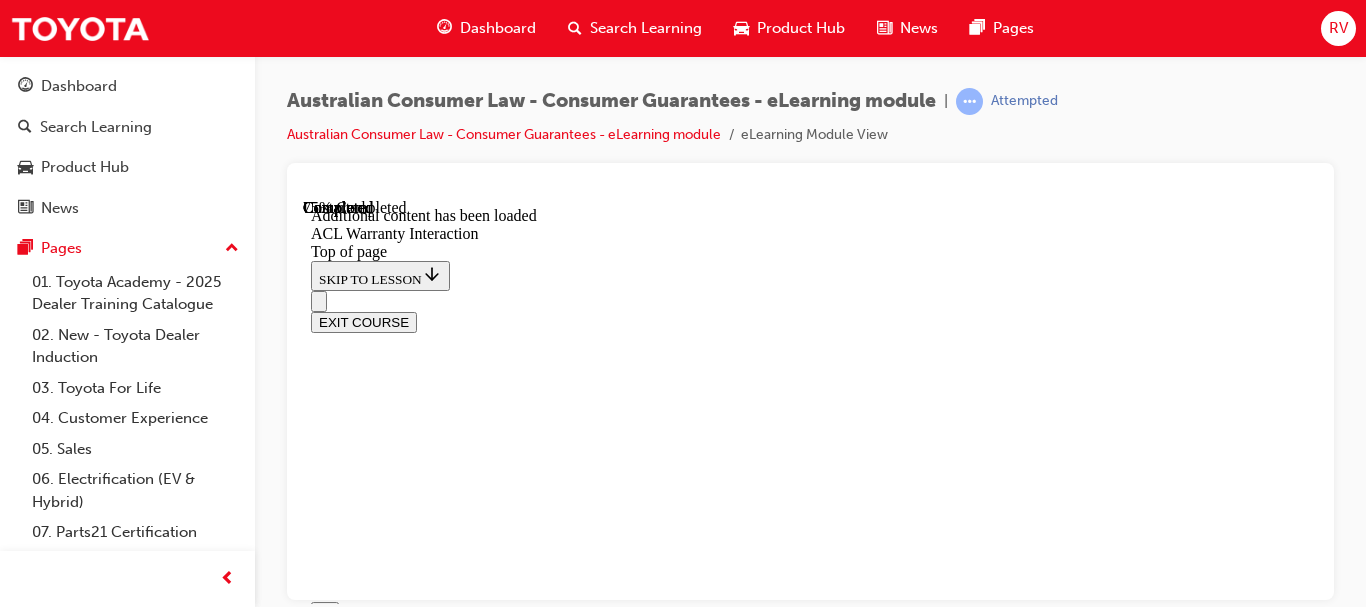 scroll, scrollTop: 1738, scrollLeft: 0, axis: vertical 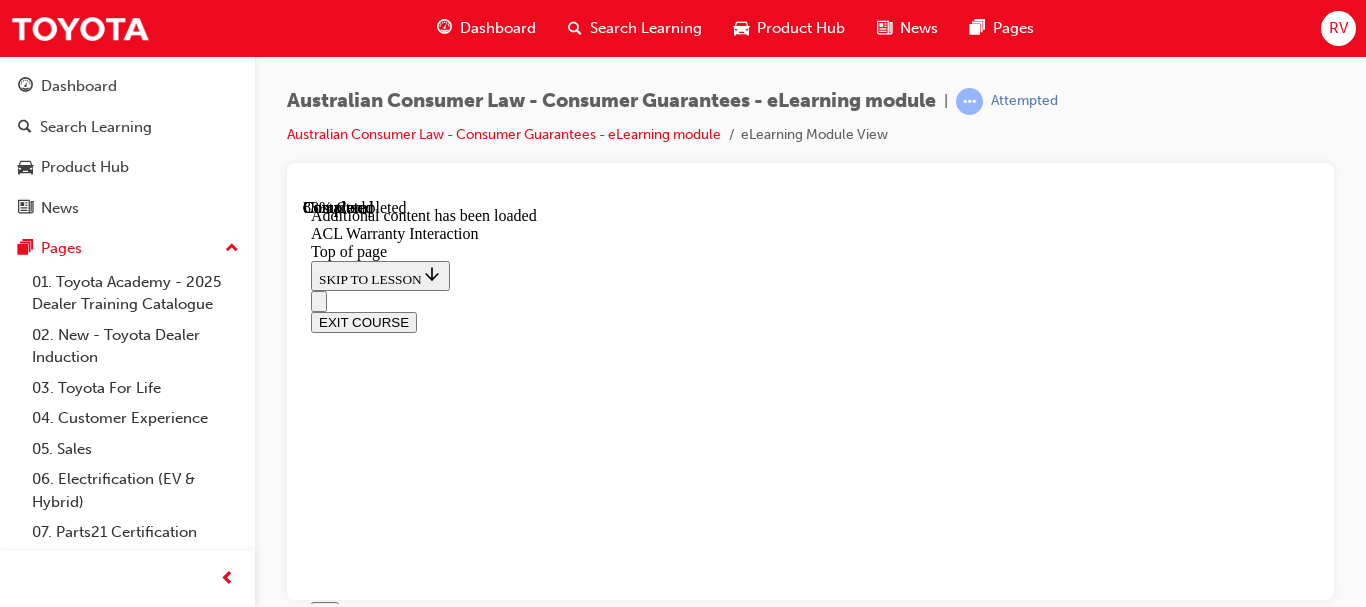click on "CONTINUE" at bounding box center [353, 9168] 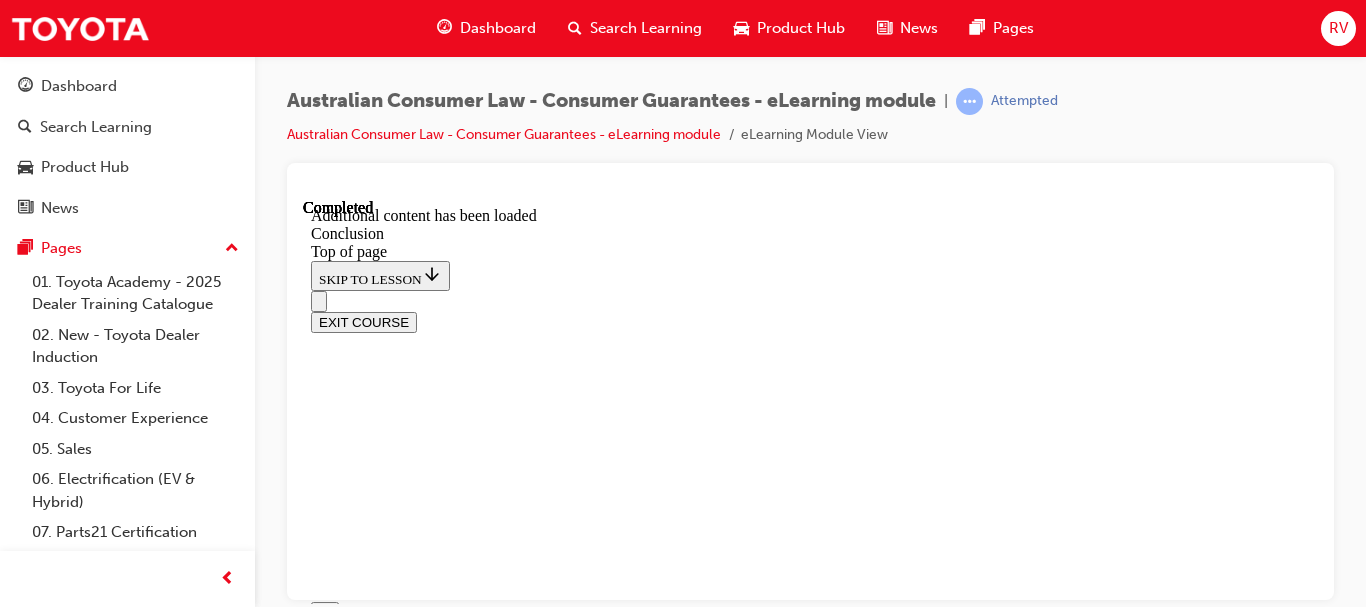 scroll, scrollTop: 459, scrollLeft: 0, axis: vertical 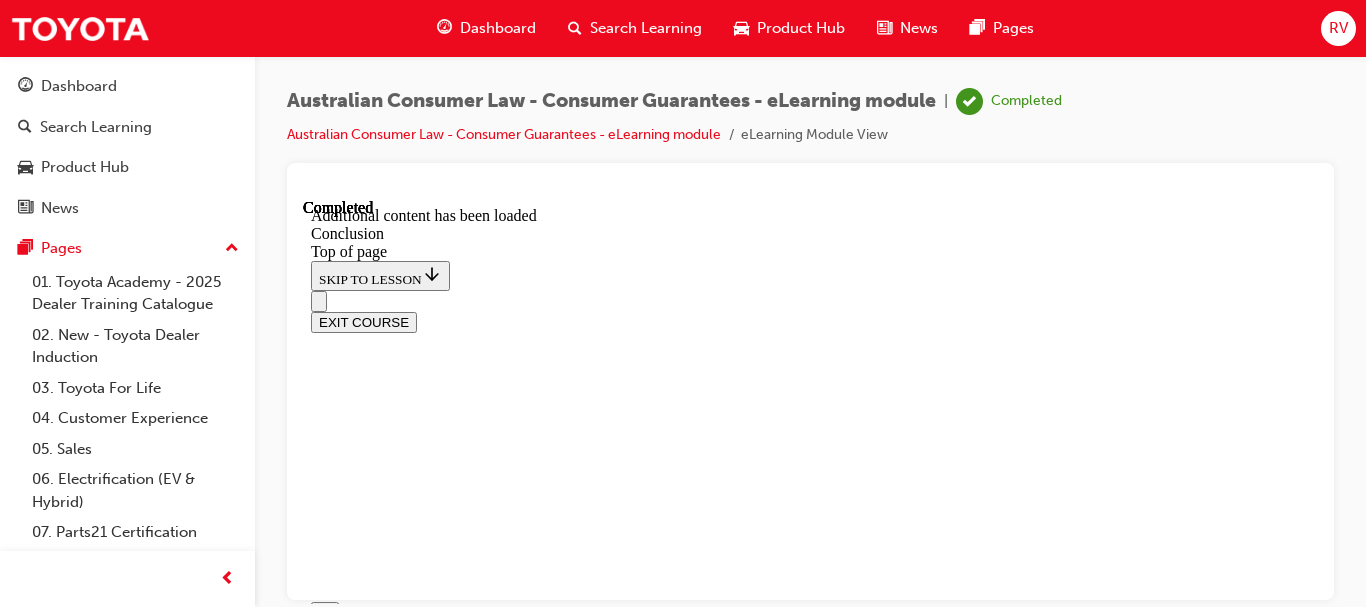 click on "EXIT COURSE" at bounding box center [364, 321] 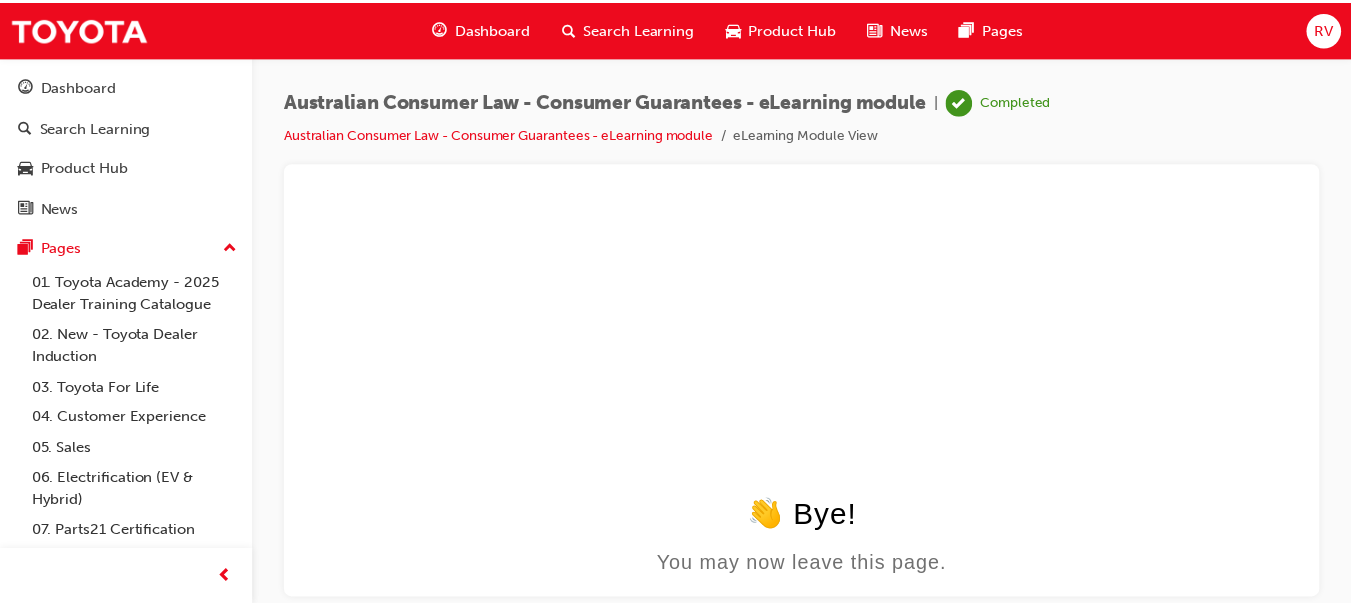 scroll, scrollTop: 0, scrollLeft: 0, axis: both 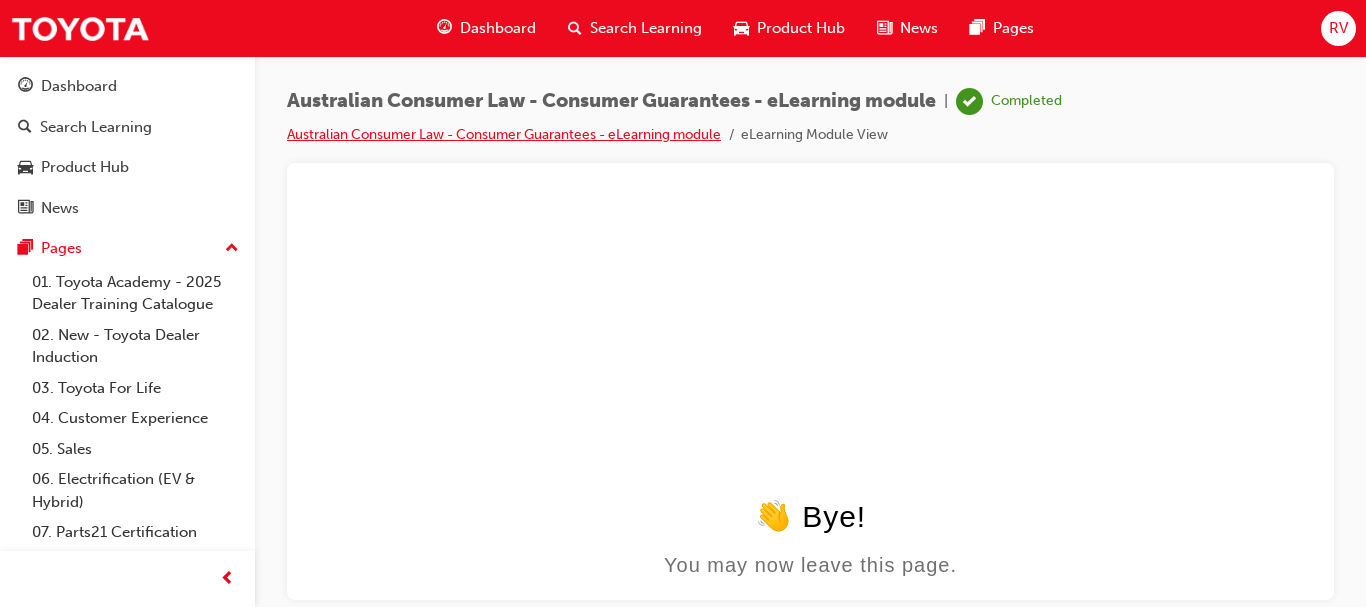 click on "Australian Consumer Law - Consumer Guarantees - eLearning module" at bounding box center [504, 134] 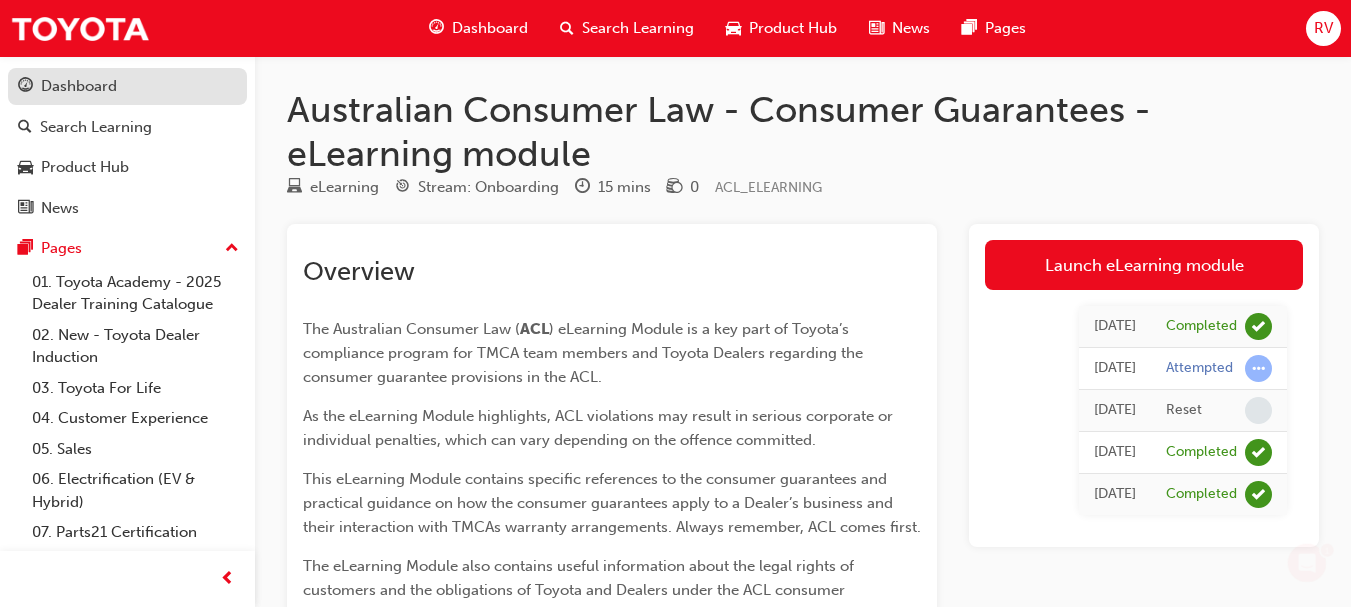 click on "Dashboard" at bounding box center (79, 86) 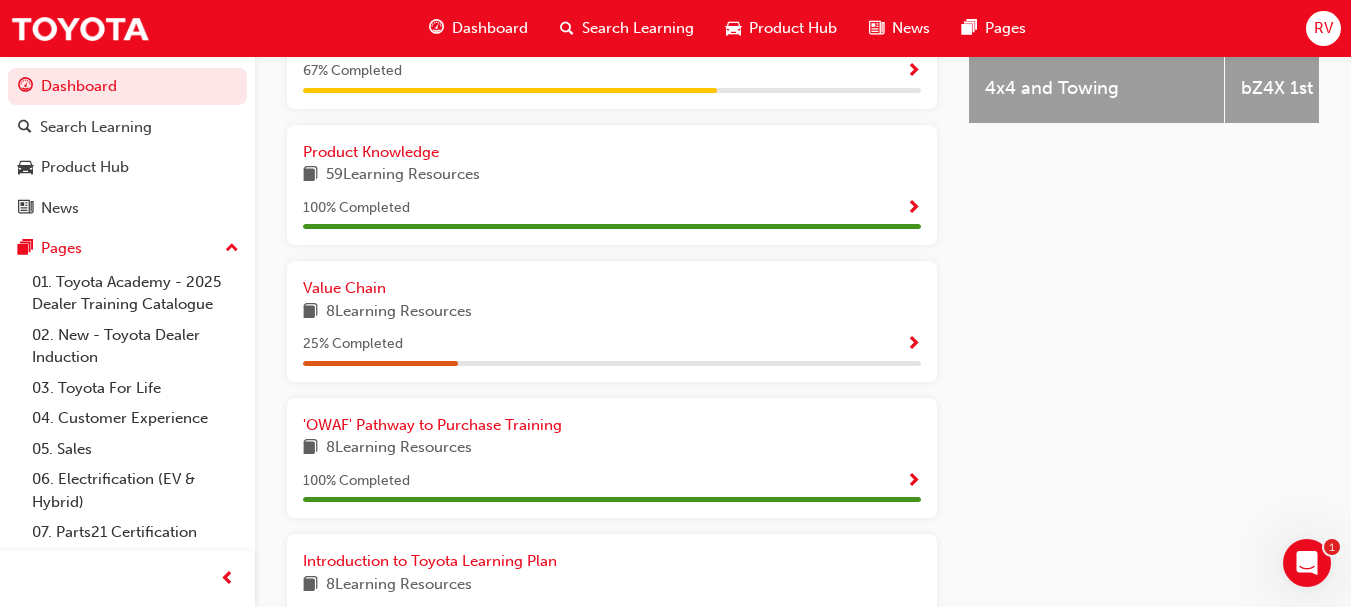scroll, scrollTop: 1000, scrollLeft: 0, axis: vertical 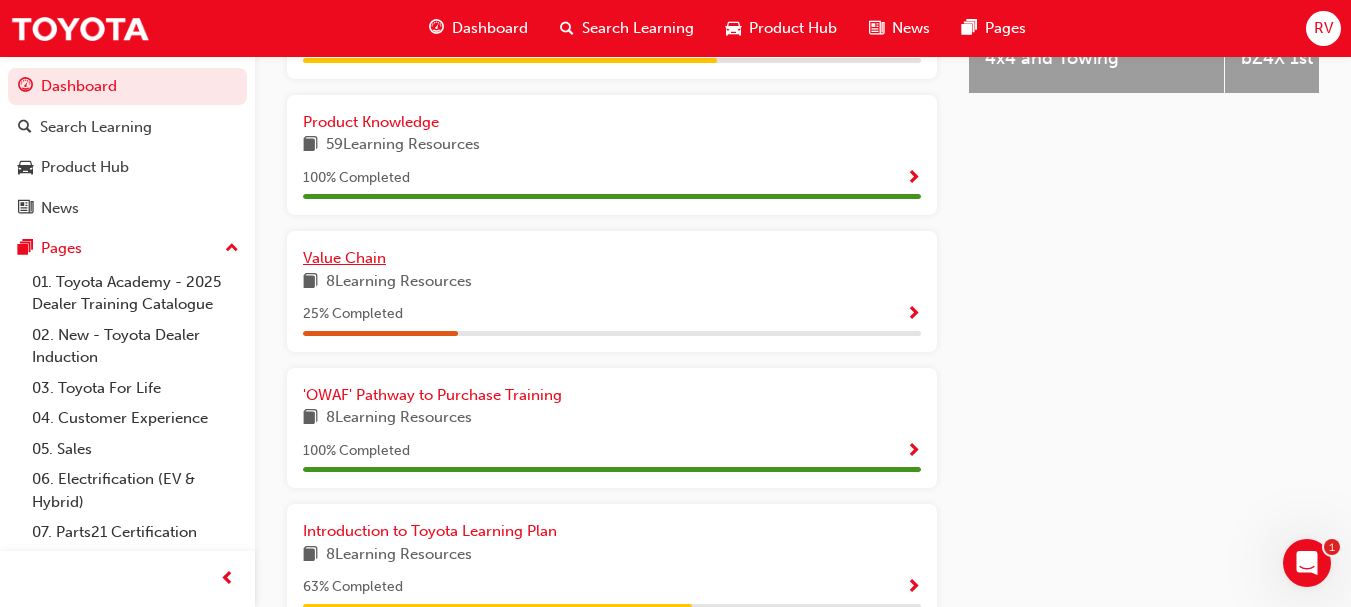 click on "Value Chain" at bounding box center (344, 258) 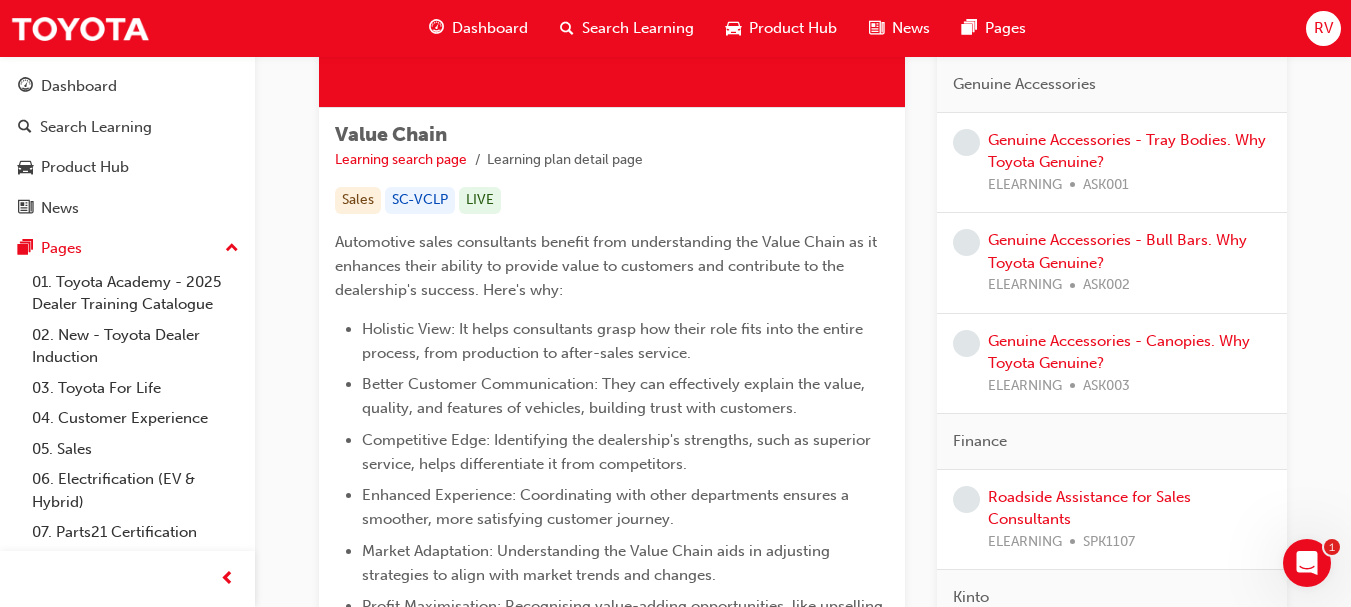 scroll, scrollTop: 200, scrollLeft: 0, axis: vertical 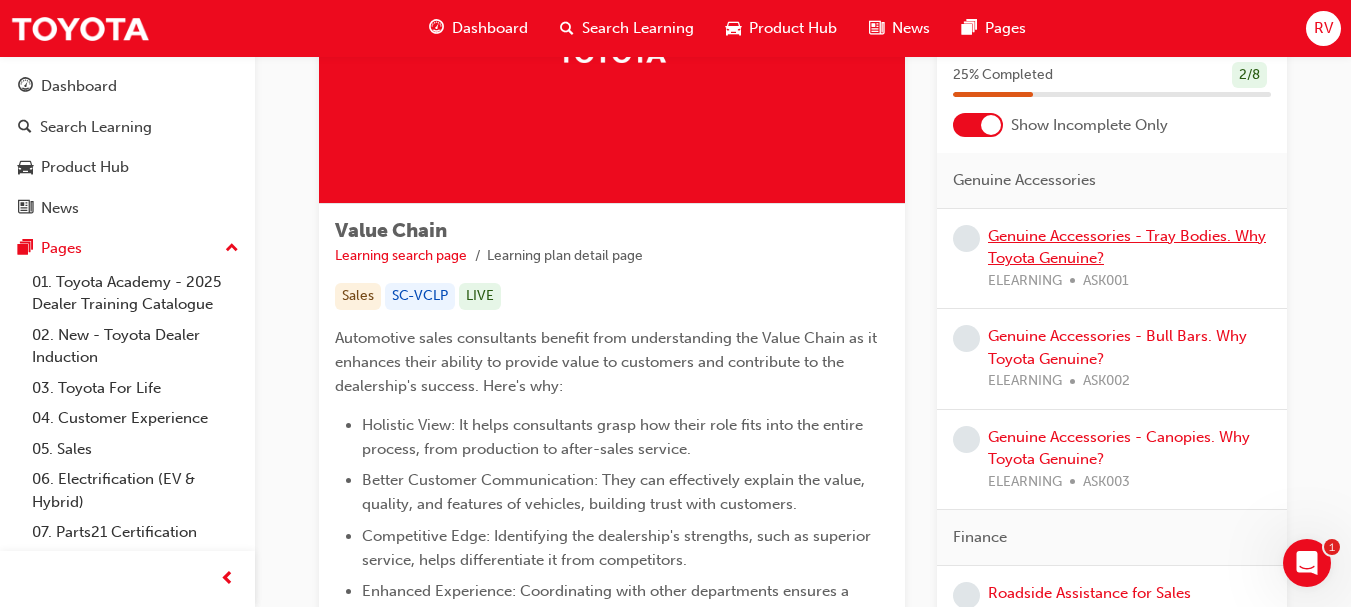 click on "Genuine Accessories - Tray Bodies. Why Toyota Genuine?" at bounding box center (1127, 247) 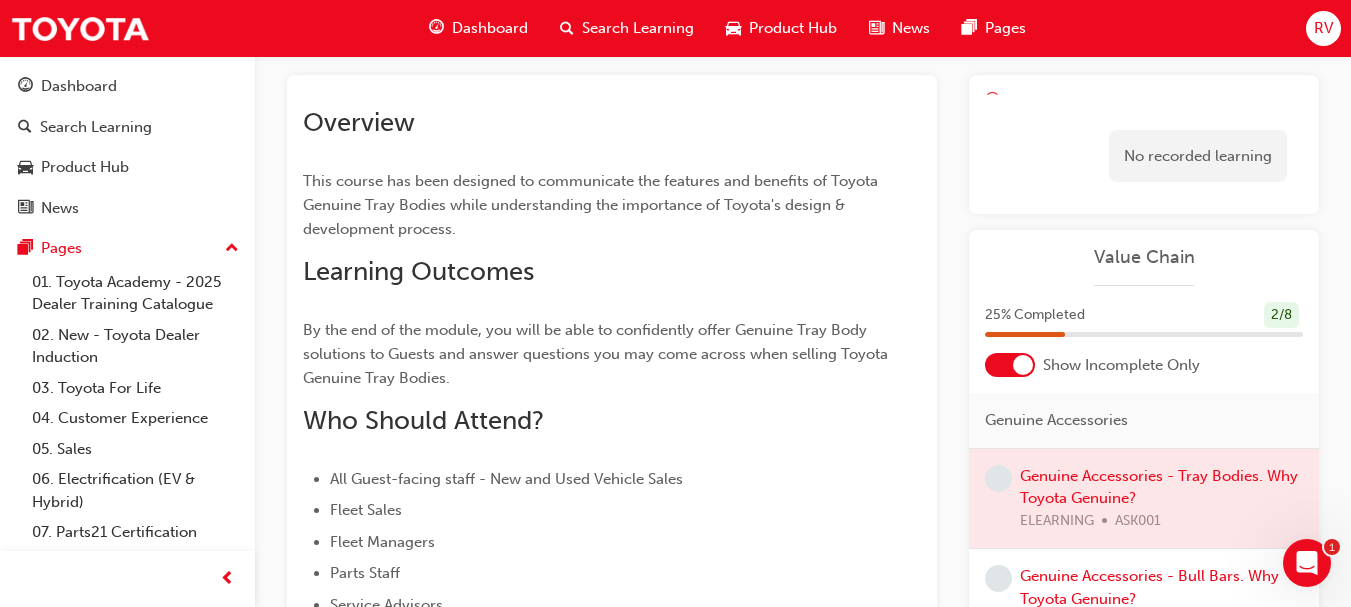 scroll, scrollTop: 0, scrollLeft: 0, axis: both 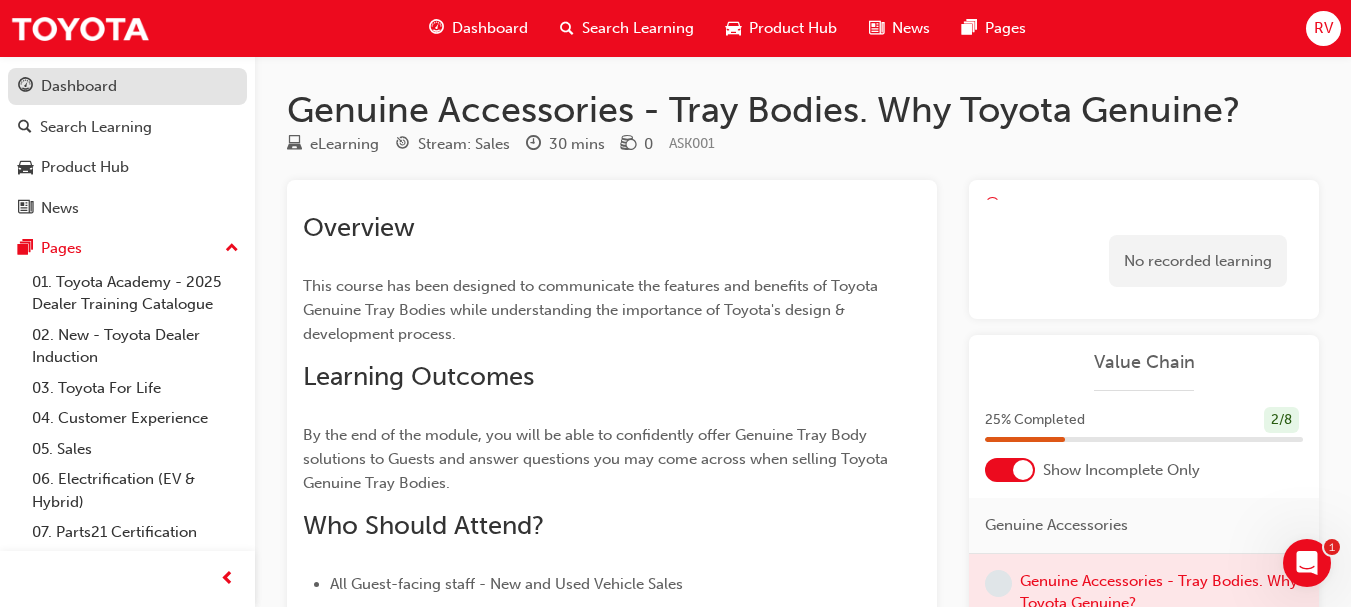 click on "Dashboard" at bounding box center [79, 86] 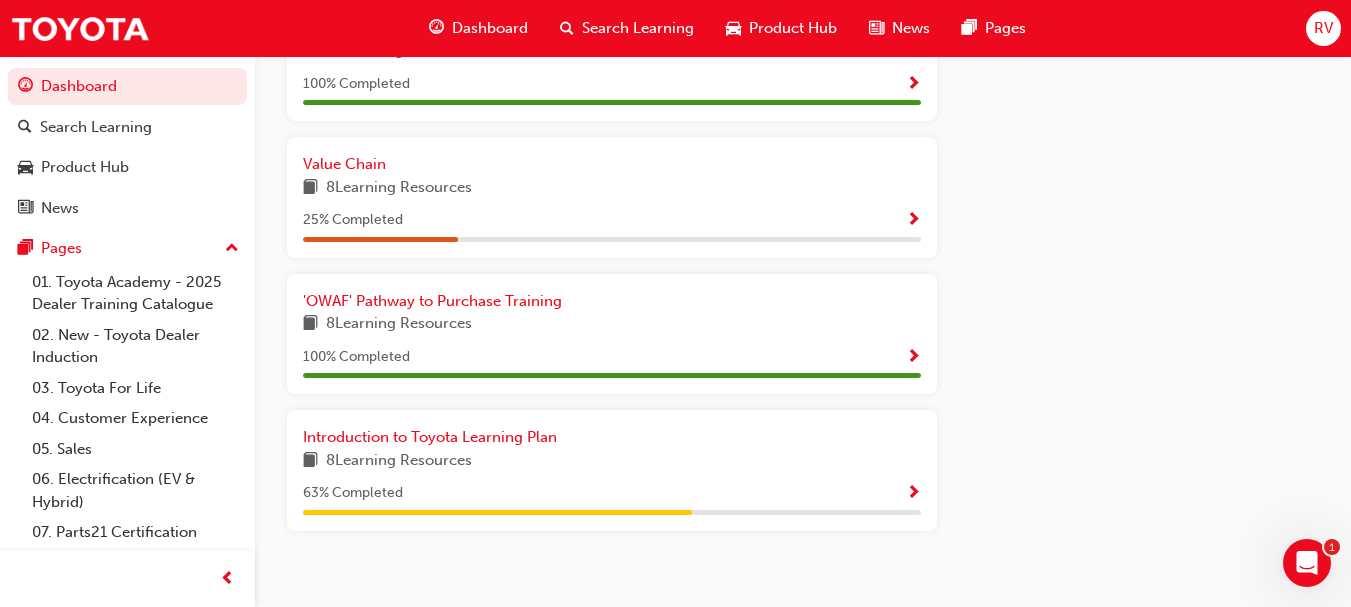 scroll, scrollTop: 1124, scrollLeft: 0, axis: vertical 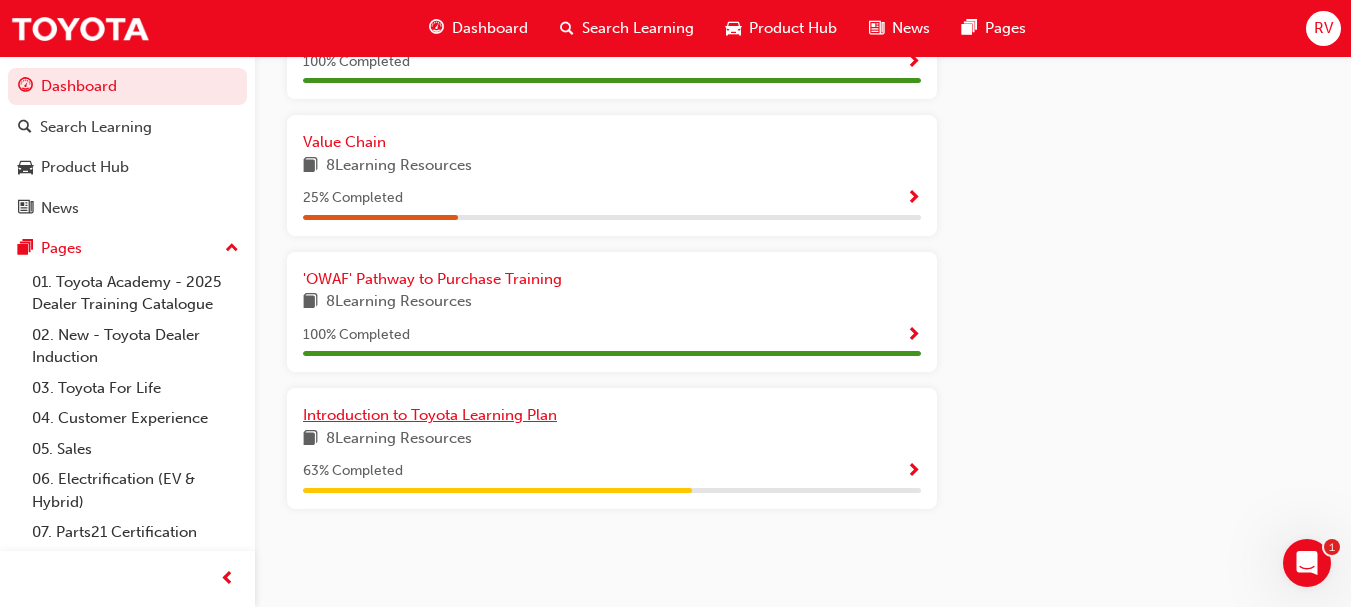 click on "Introduction to Toyota Learning Plan" at bounding box center [430, 415] 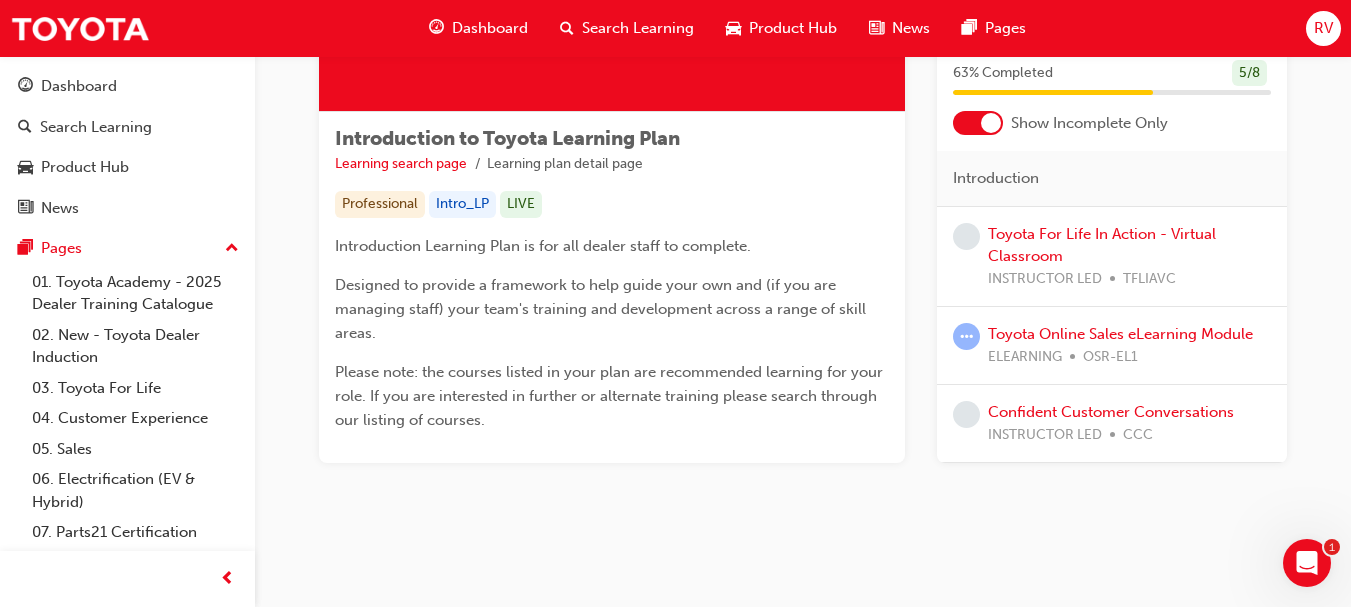 scroll, scrollTop: 294, scrollLeft: 0, axis: vertical 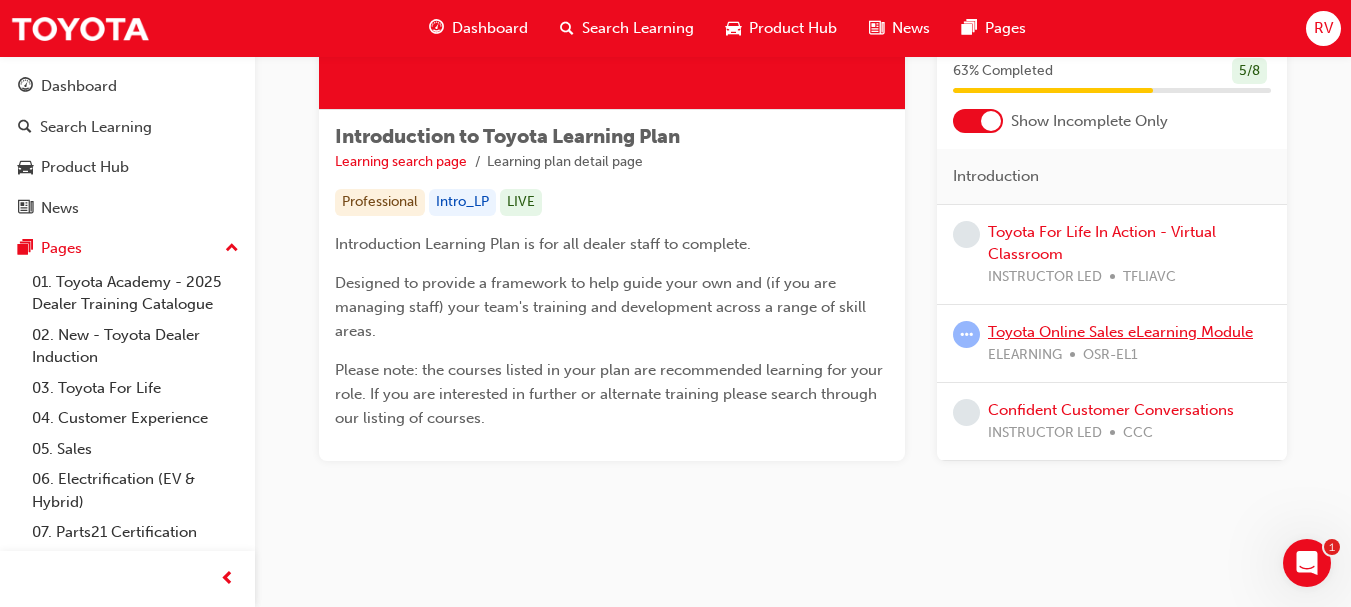 click on "Toyota Online Sales eLearning Module" at bounding box center [1120, 332] 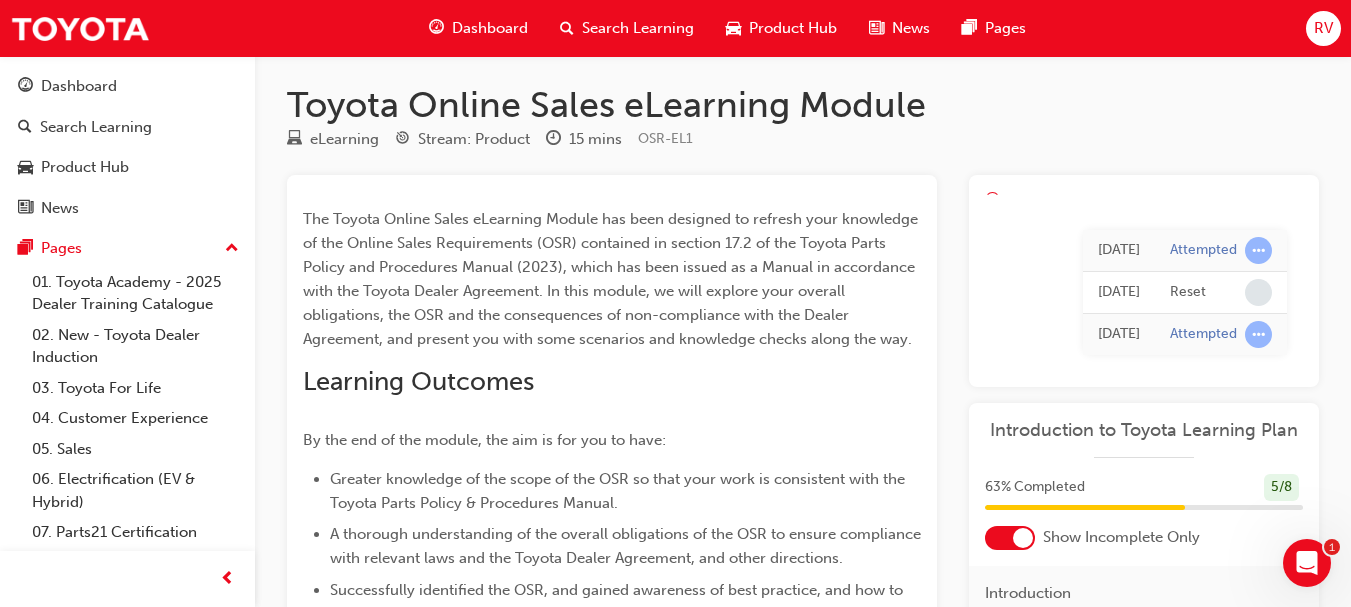 scroll, scrollTop: 0, scrollLeft: 0, axis: both 